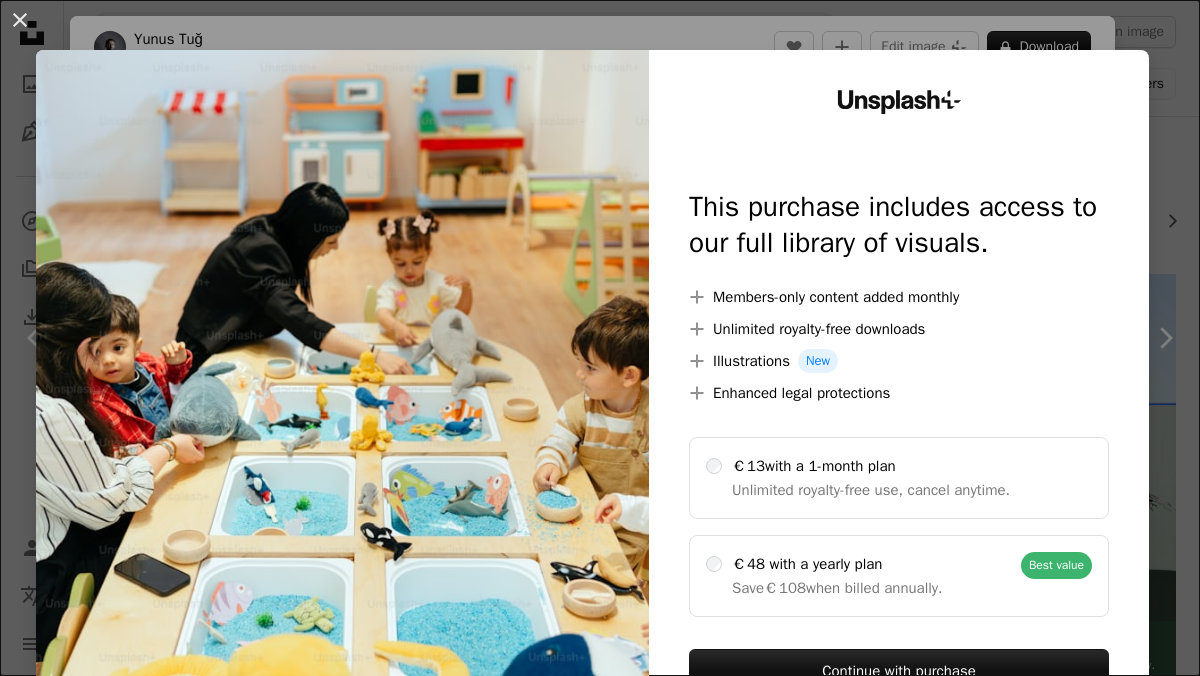 scroll, scrollTop: 1053, scrollLeft: 0, axis: vertical 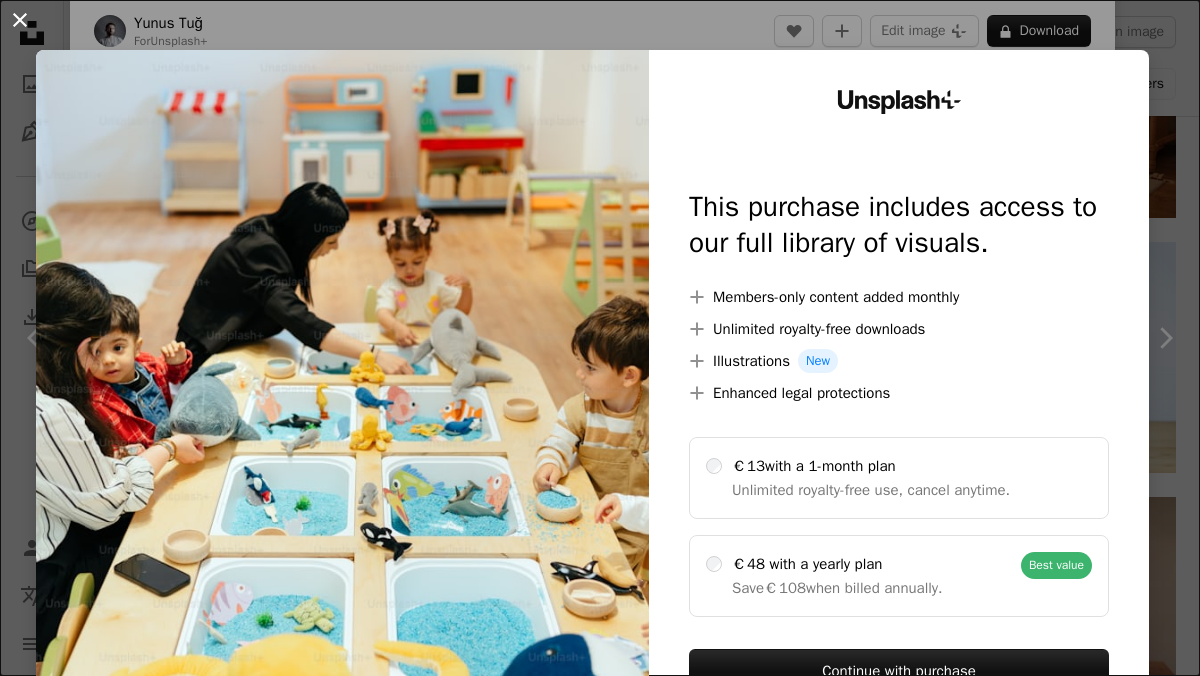 click on "An X shape" at bounding box center (20, 20) 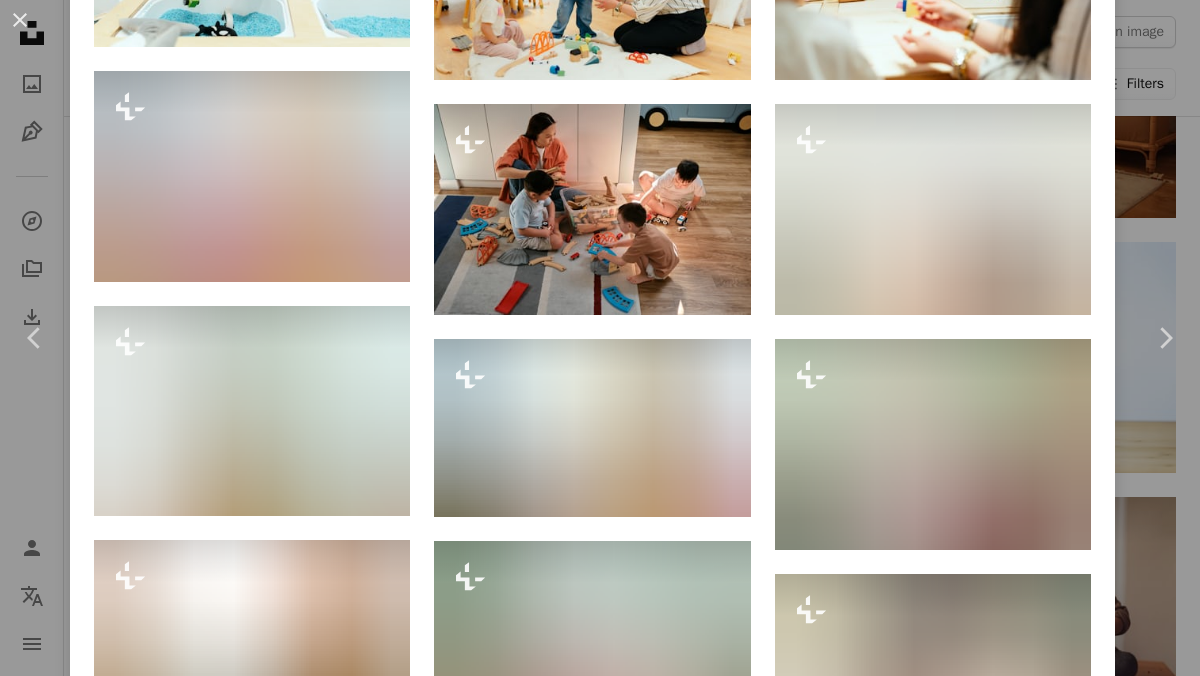 scroll, scrollTop: 3065, scrollLeft: 0, axis: vertical 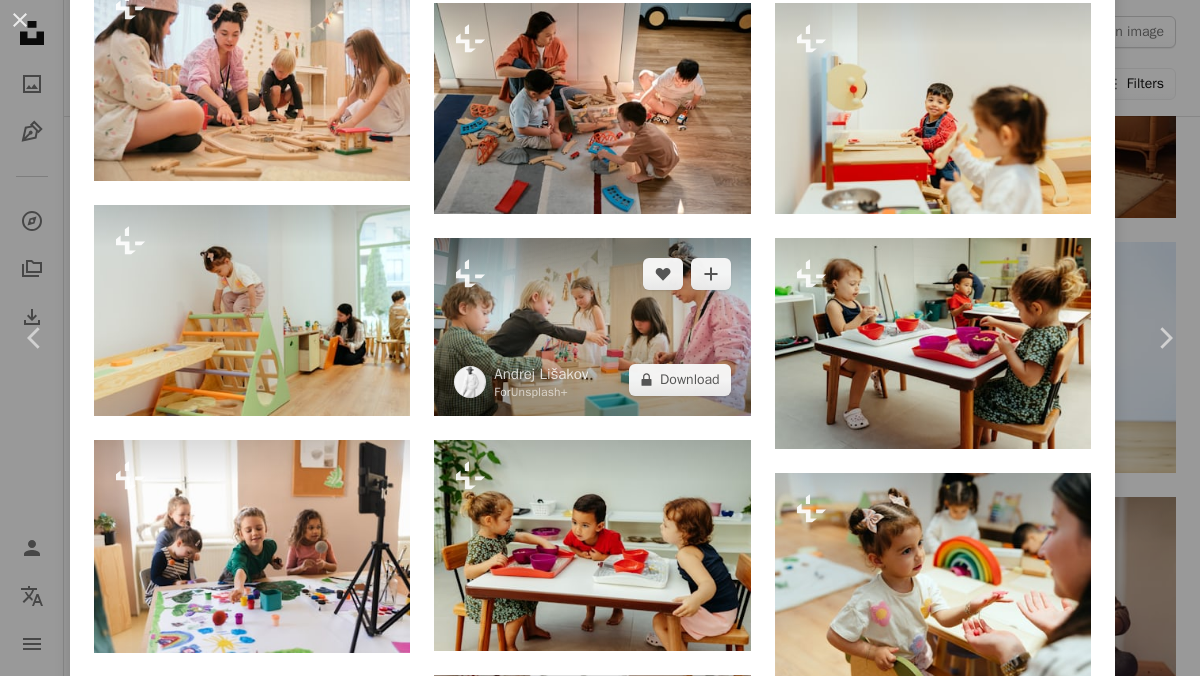 click at bounding box center (592, 327) 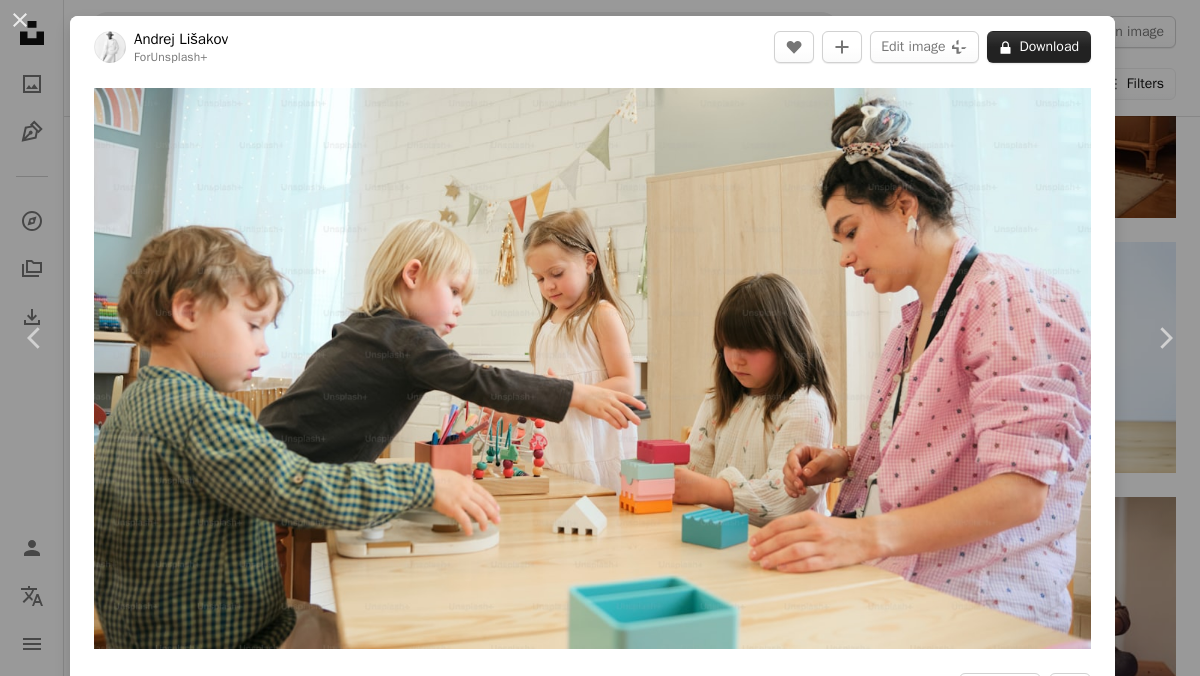 click on "A lock   Download" at bounding box center (1039, 47) 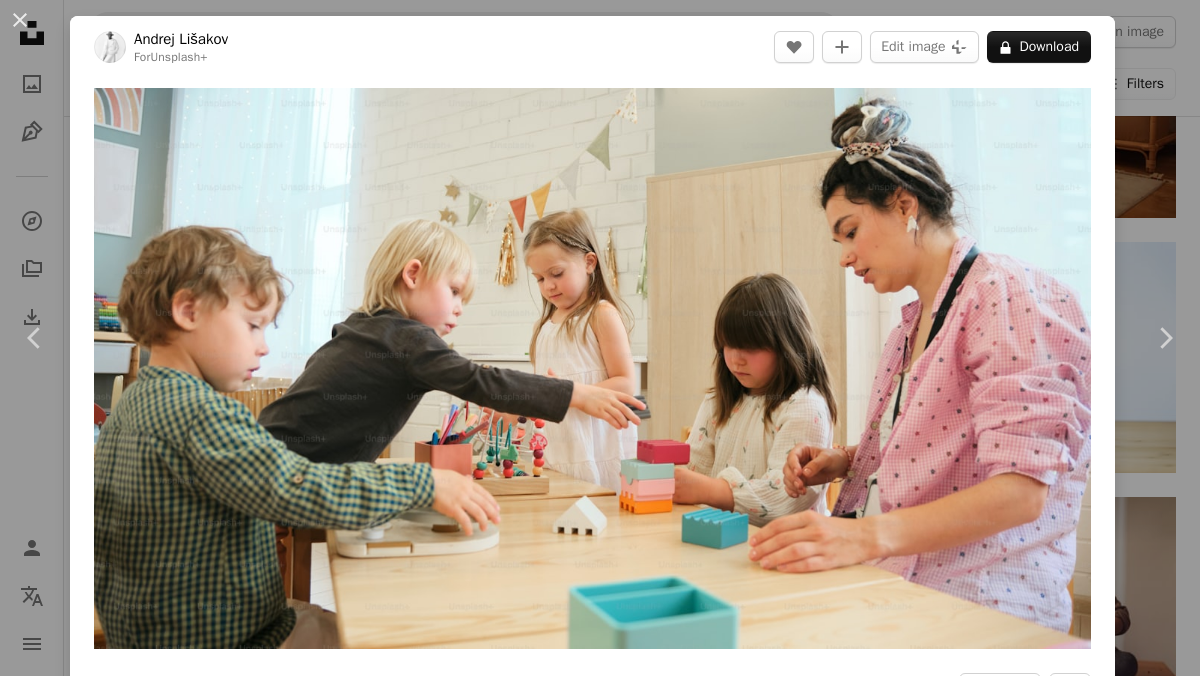click on "An X shape" at bounding box center (20, 20) 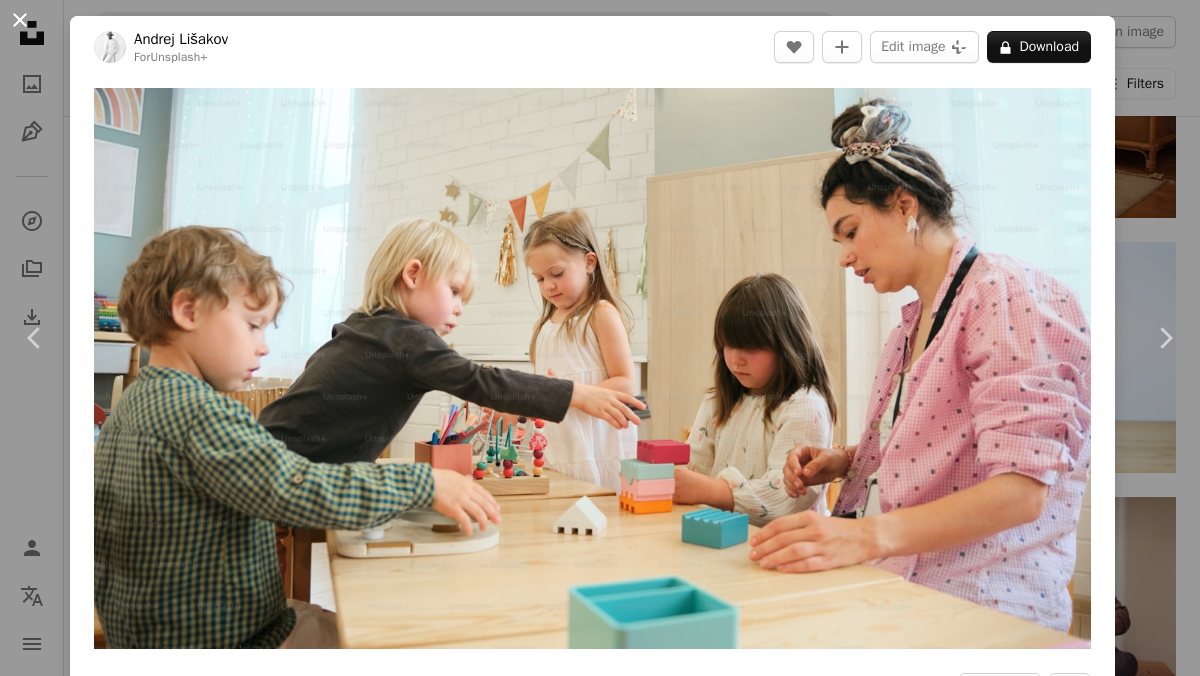 click on "An X shape" at bounding box center [20, 20] 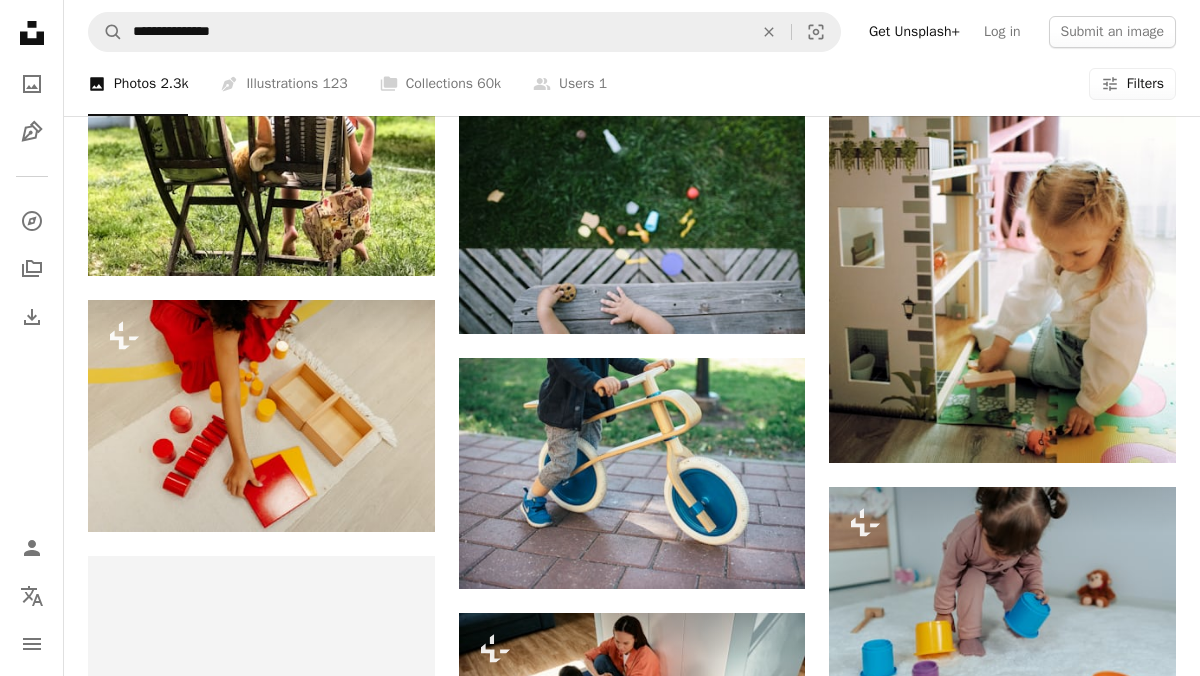 scroll, scrollTop: 2808, scrollLeft: 0, axis: vertical 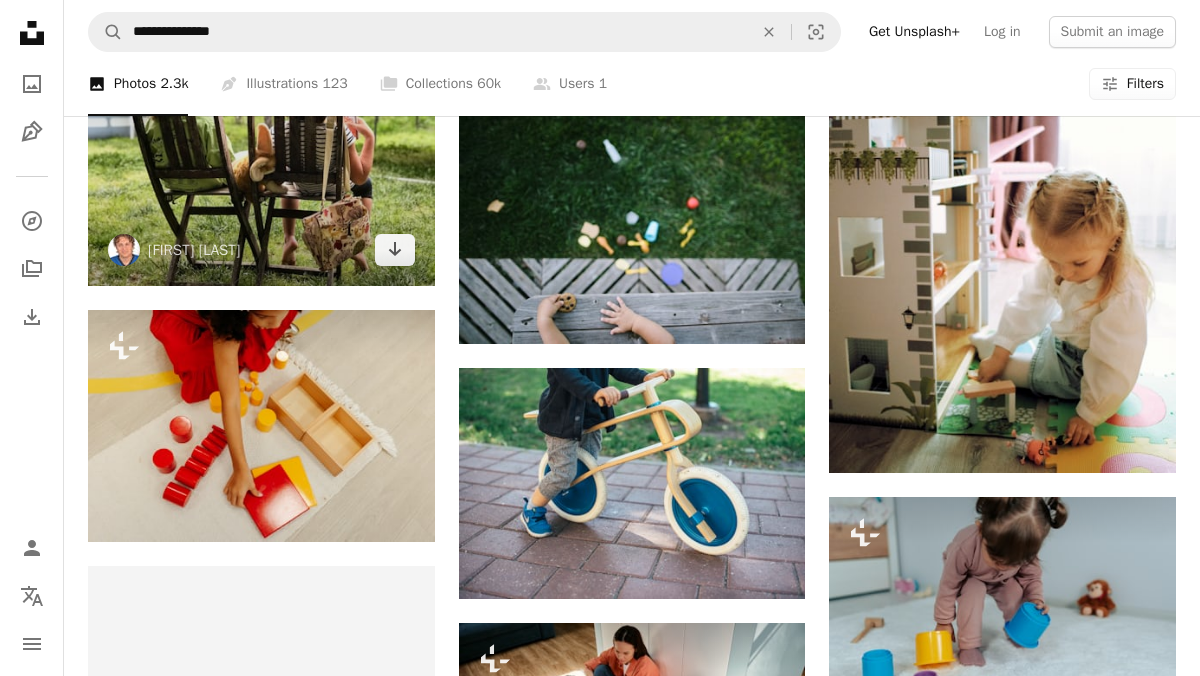 click at bounding box center [261, 156] 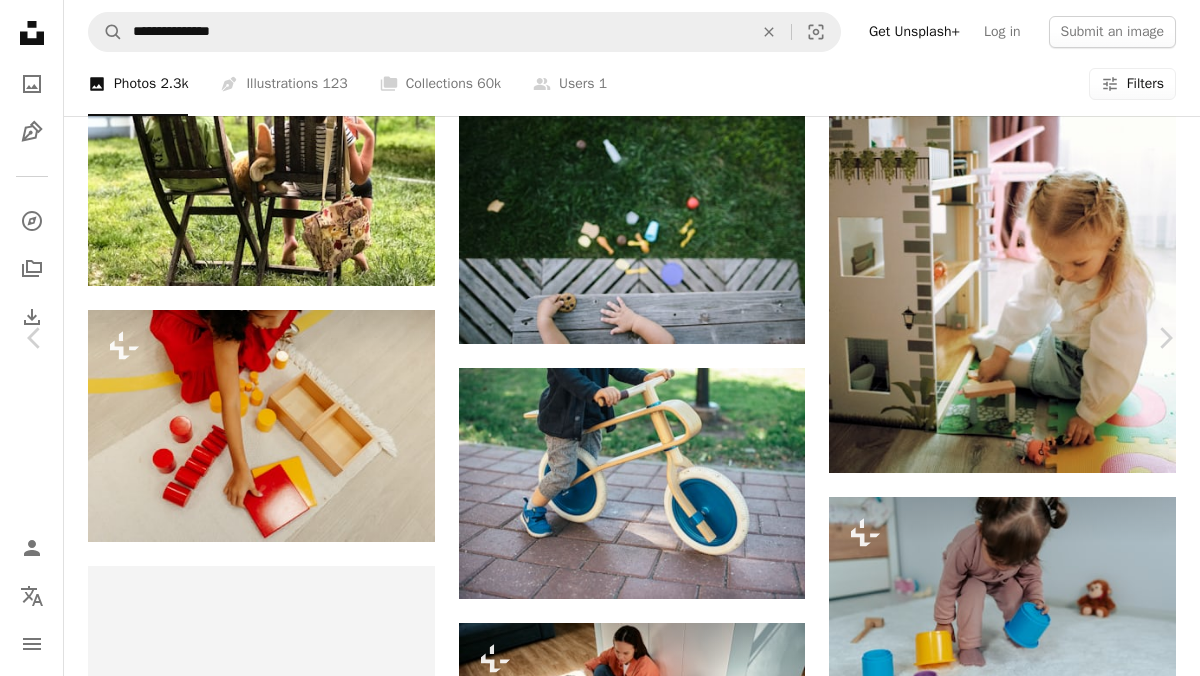 scroll, scrollTop: 0, scrollLeft: 0, axis: both 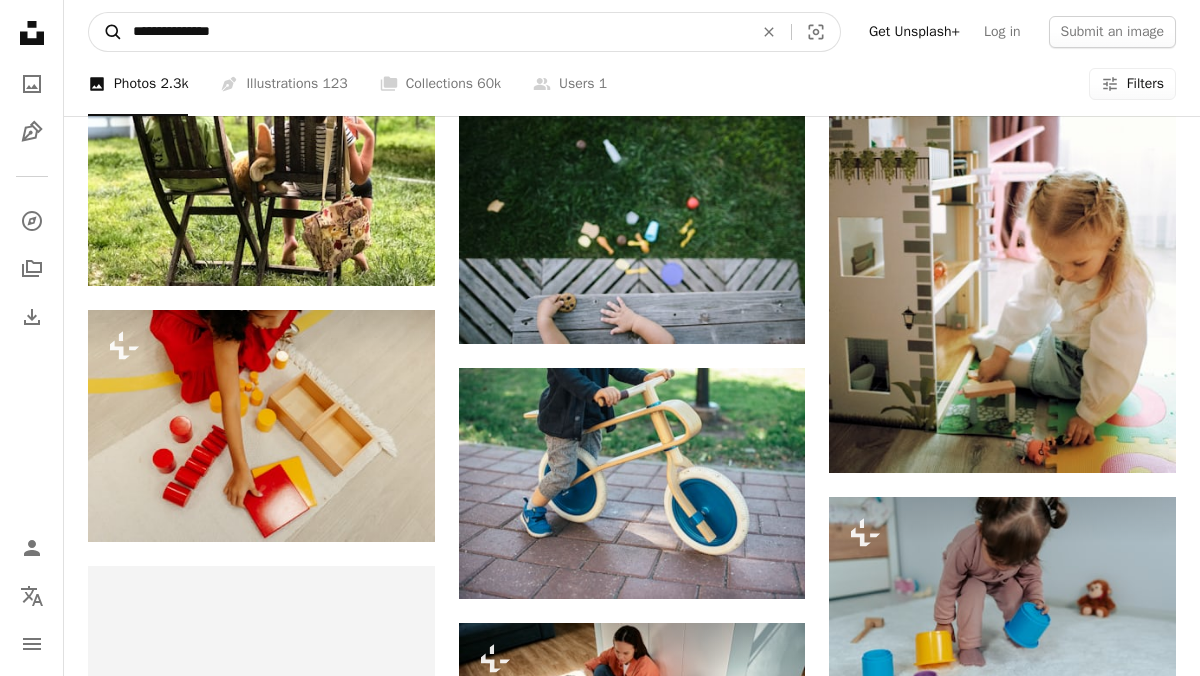 drag, startPoint x: 248, startPoint y: 35, endPoint x: 101, endPoint y: 18, distance: 147.97972 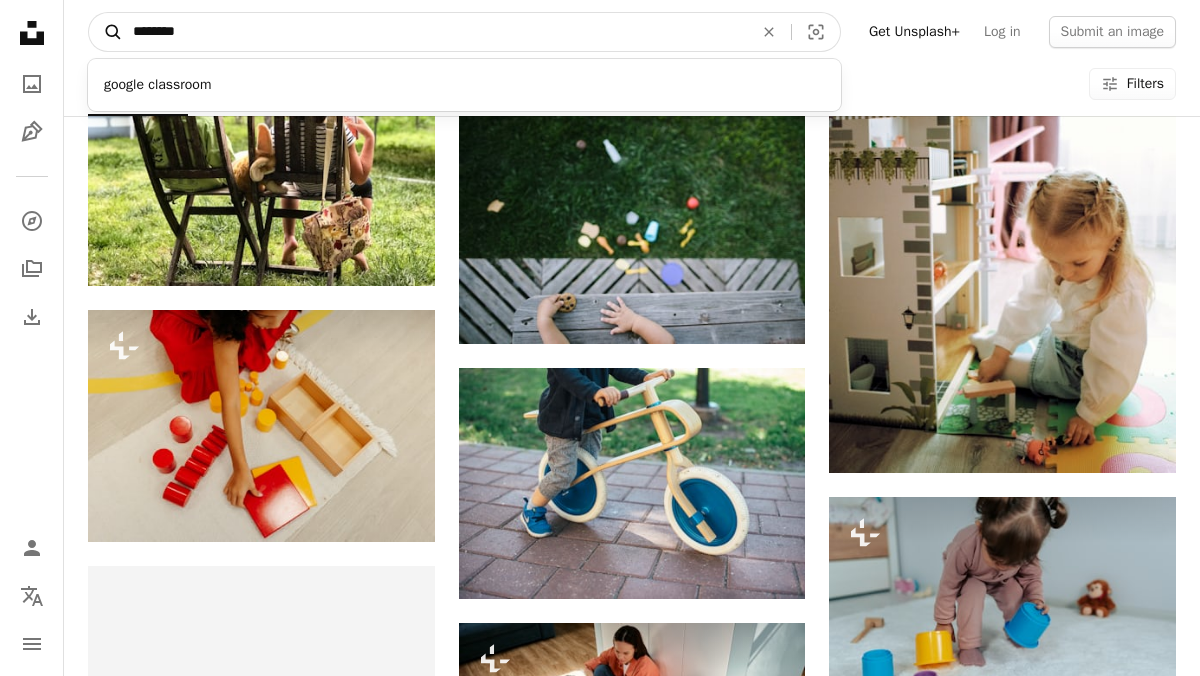 type on "*********" 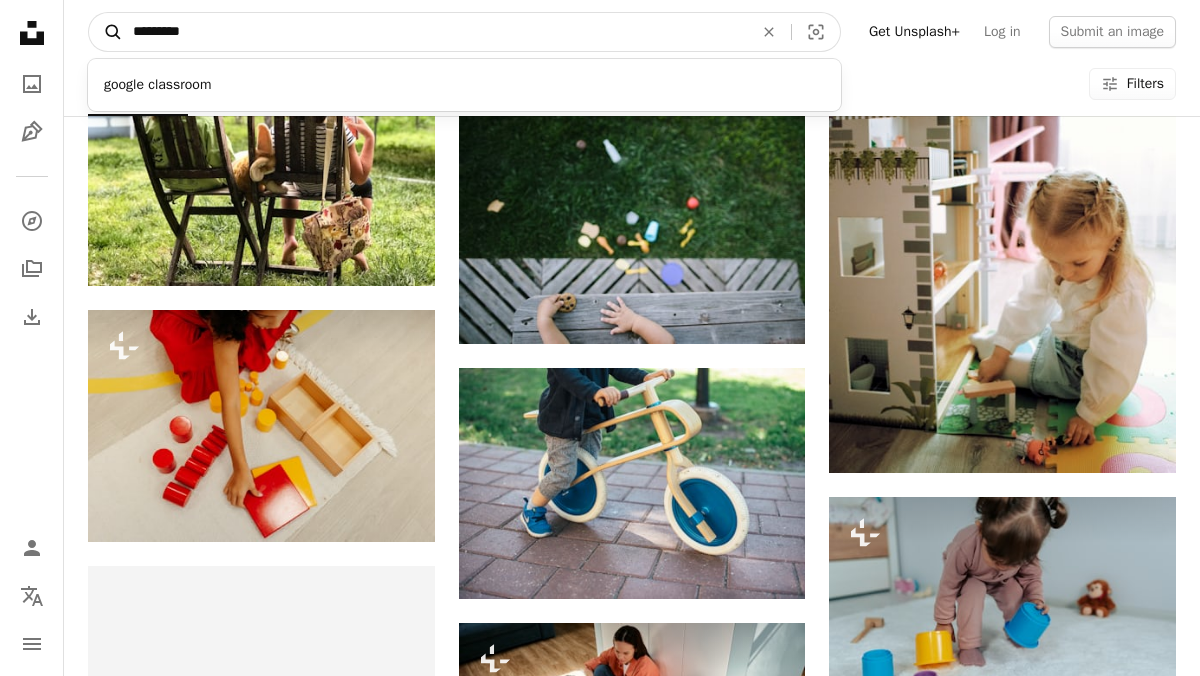 click on "A magnifying glass" at bounding box center (106, 32) 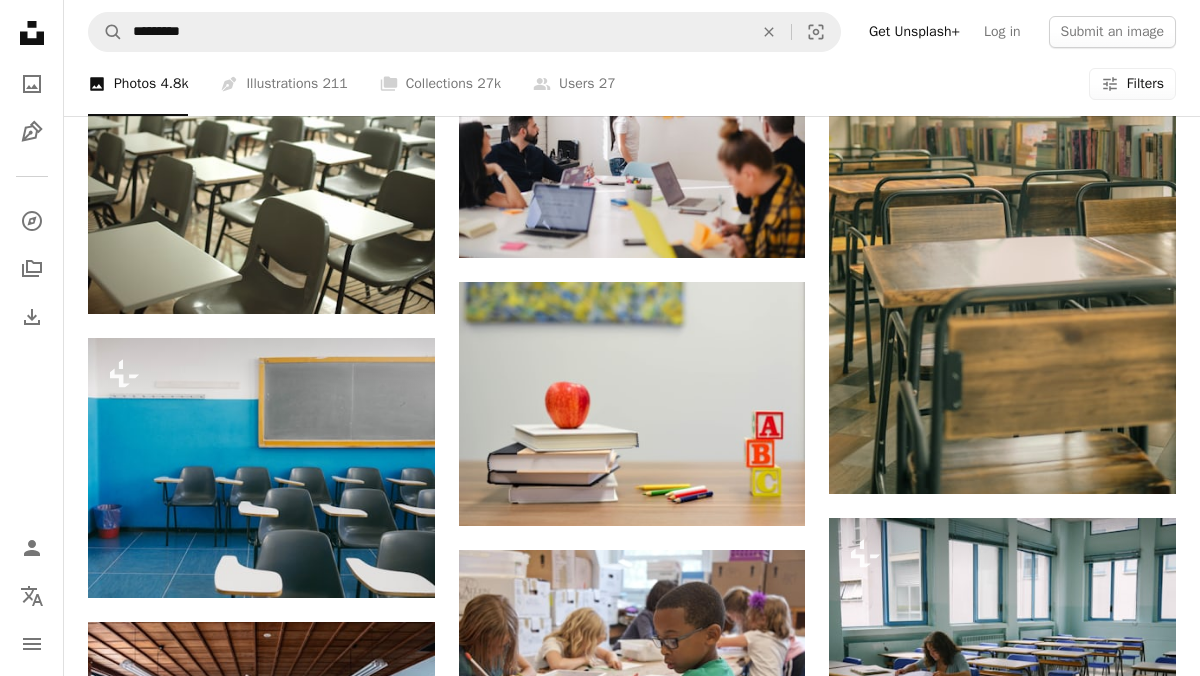 scroll, scrollTop: 1282, scrollLeft: 0, axis: vertical 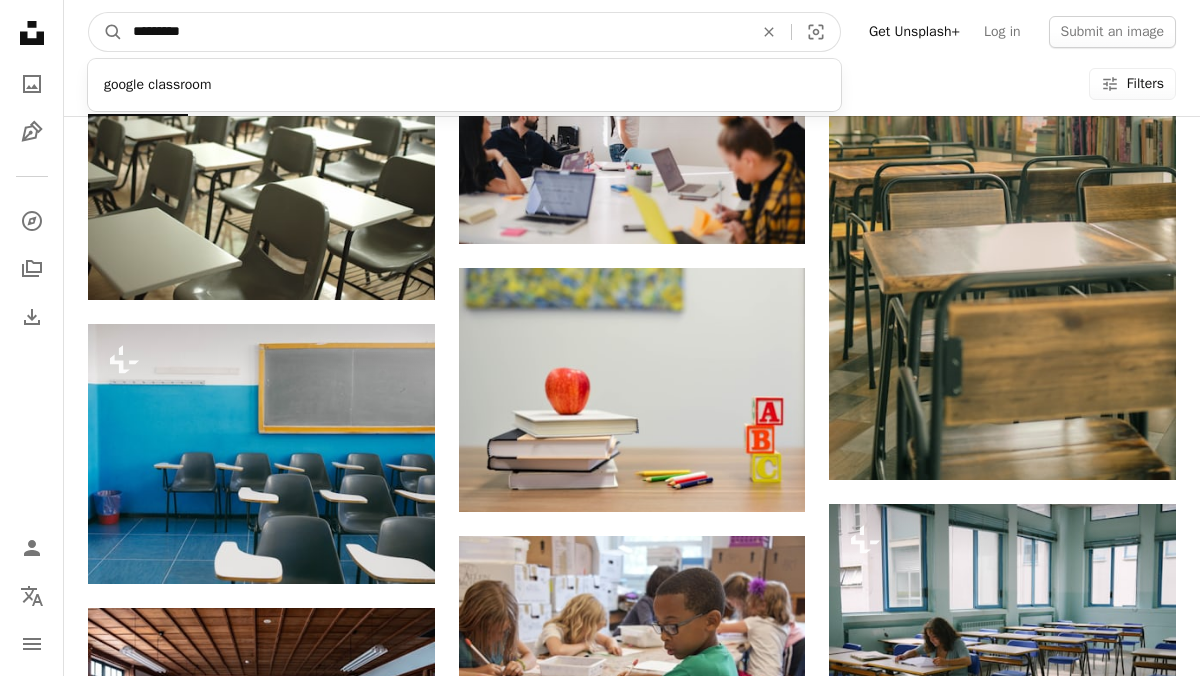 drag, startPoint x: 261, startPoint y: 29, endPoint x: 73, endPoint y: 19, distance: 188.26576 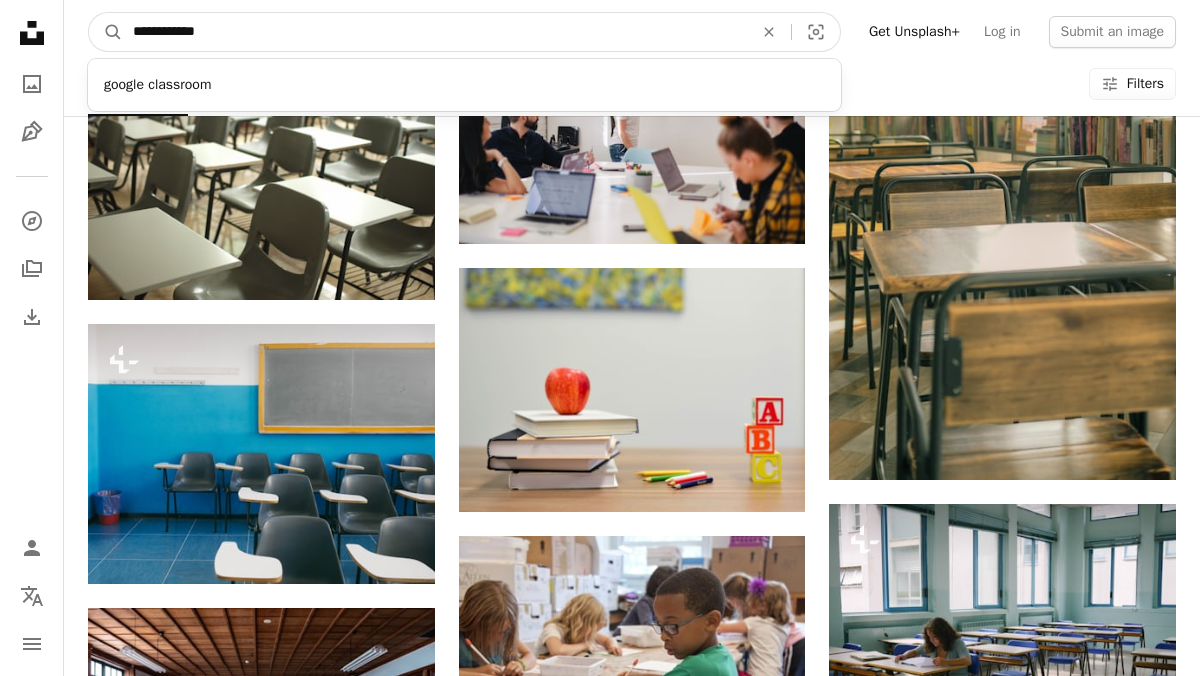 type on "**********" 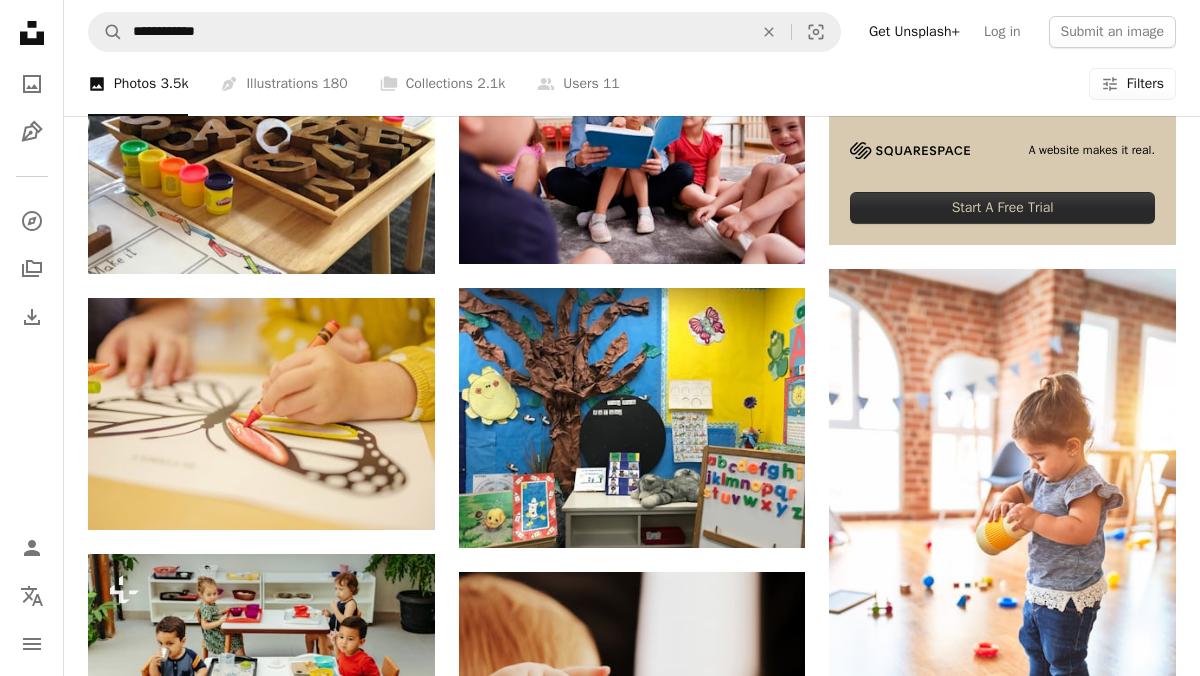 scroll, scrollTop: 495, scrollLeft: 0, axis: vertical 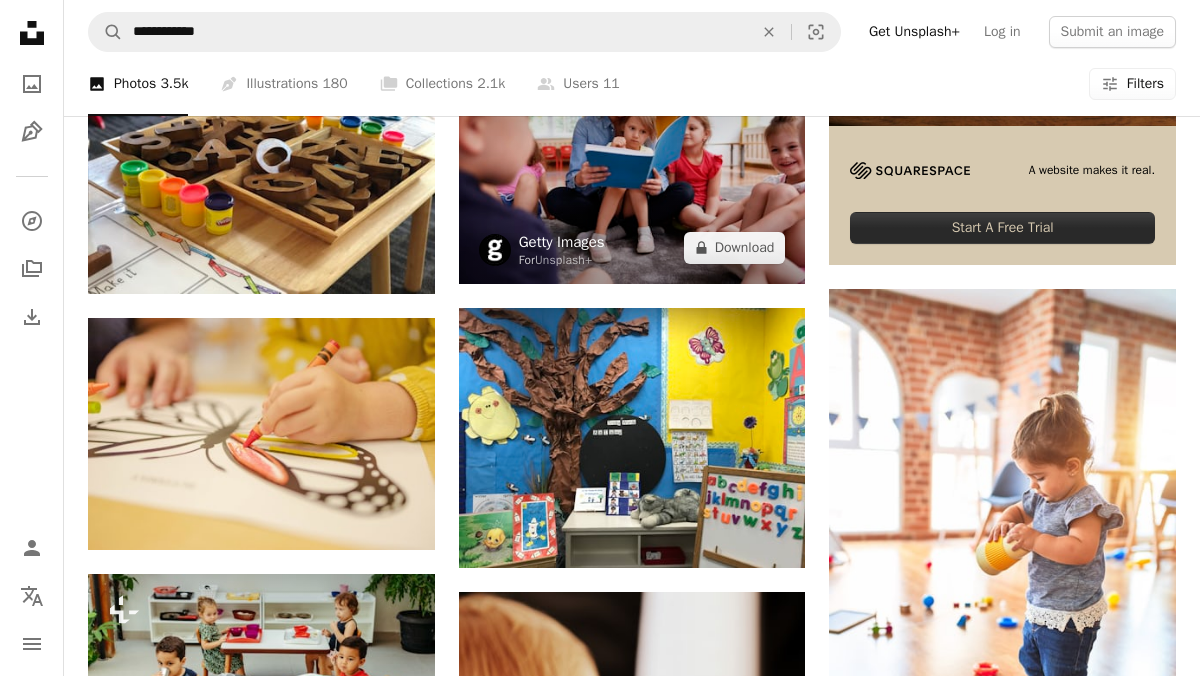 click on "Getty Images" at bounding box center [562, 242] 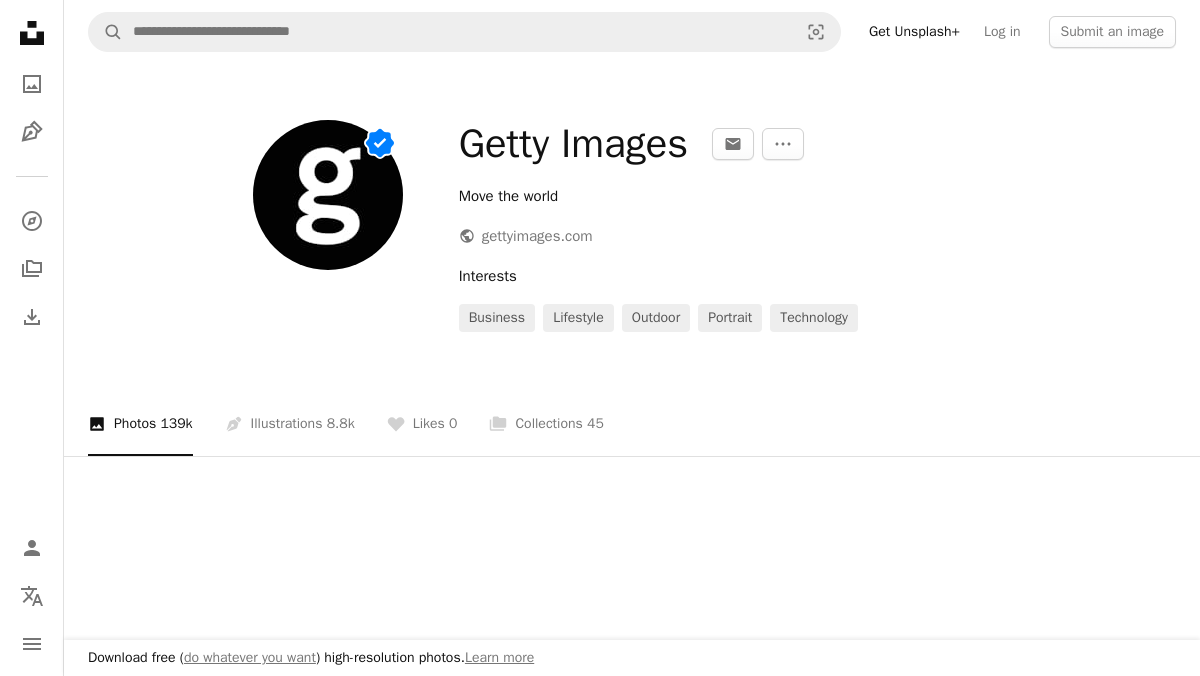 scroll, scrollTop: 0, scrollLeft: 0, axis: both 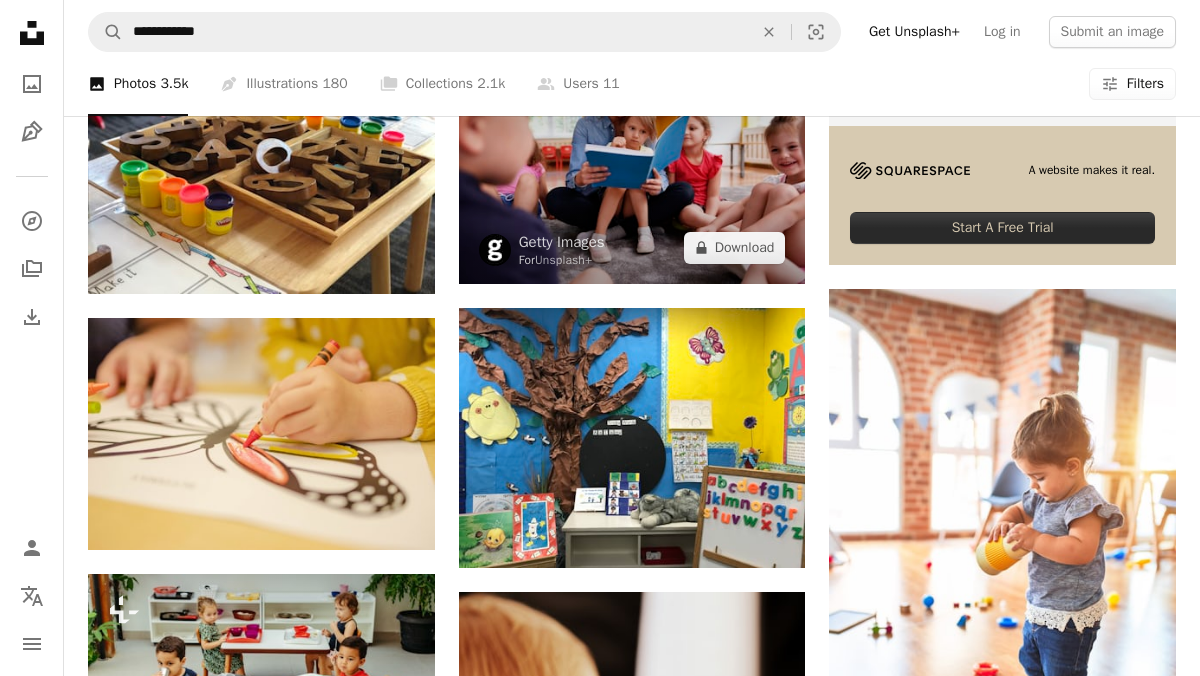 click at bounding box center (632, 168) 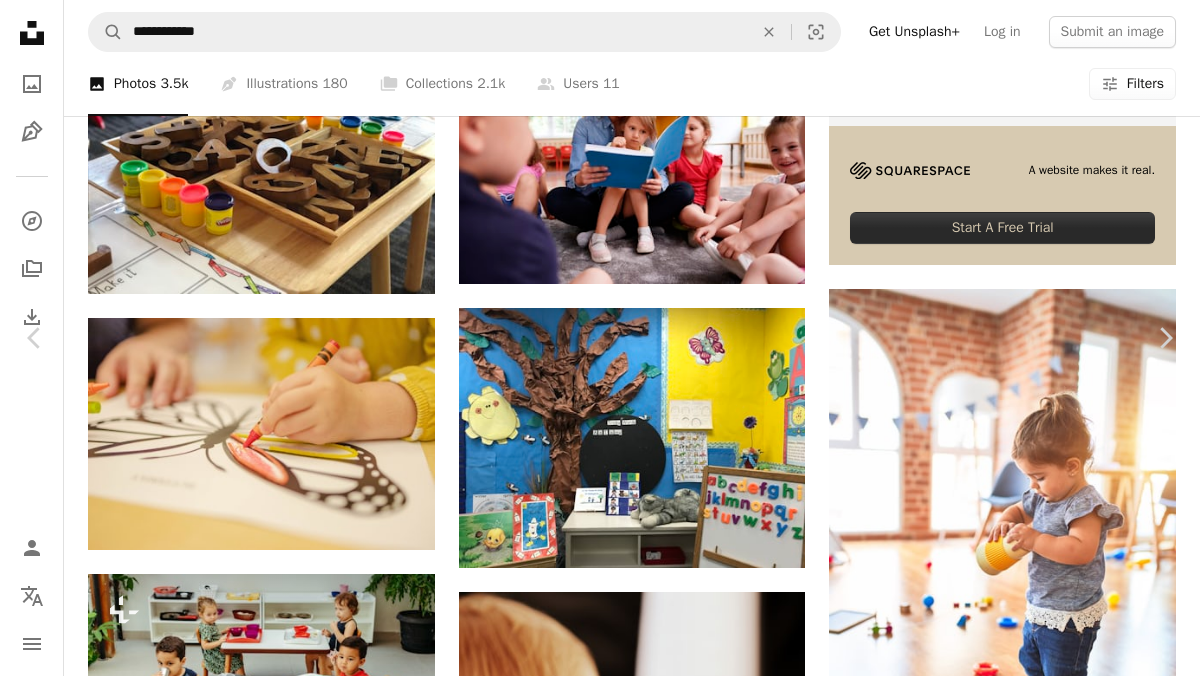 scroll, scrollTop: 1337, scrollLeft: 0, axis: vertical 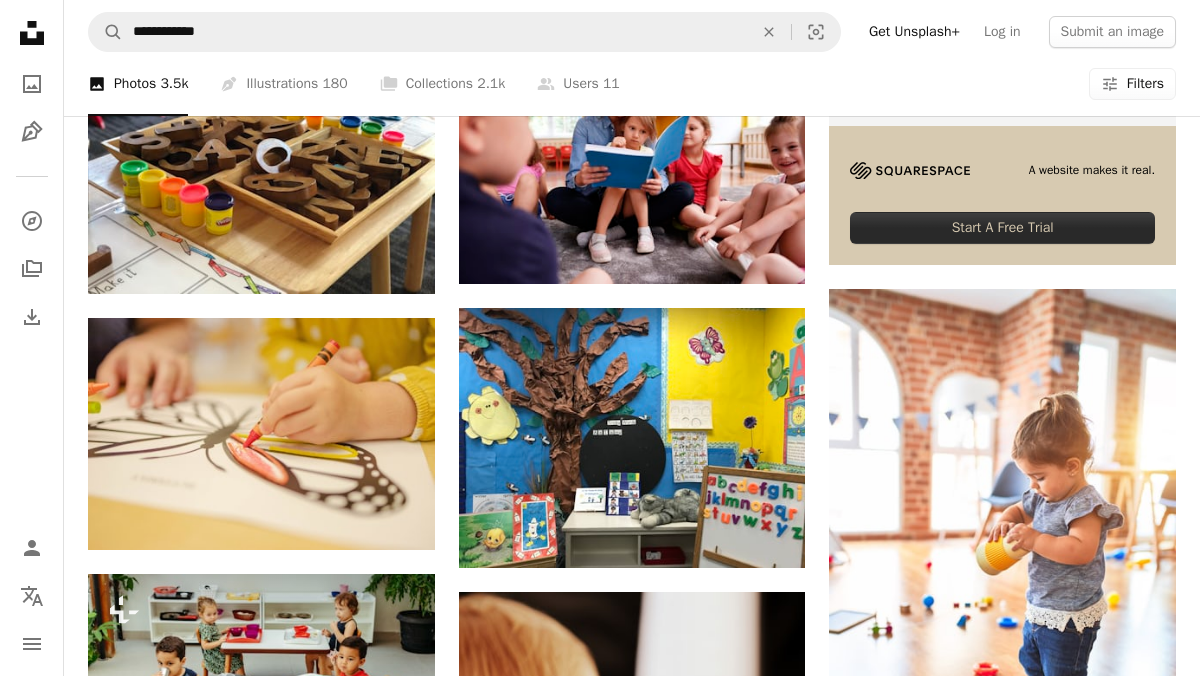 click 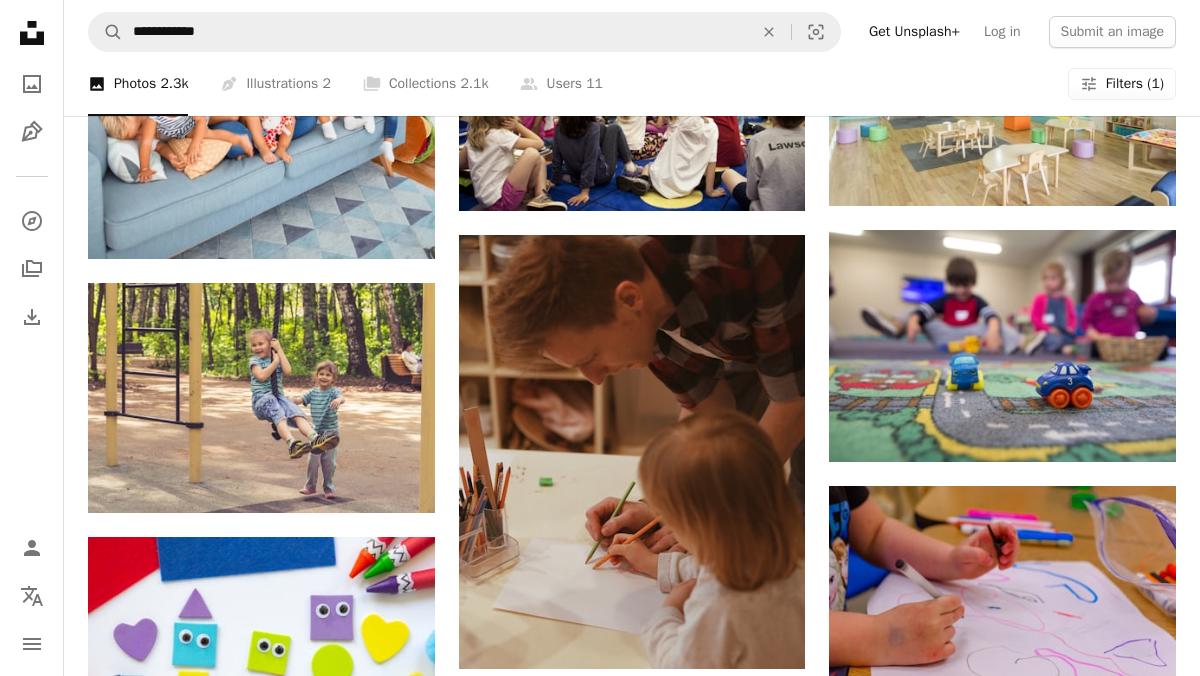 scroll, scrollTop: 1342, scrollLeft: 0, axis: vertical 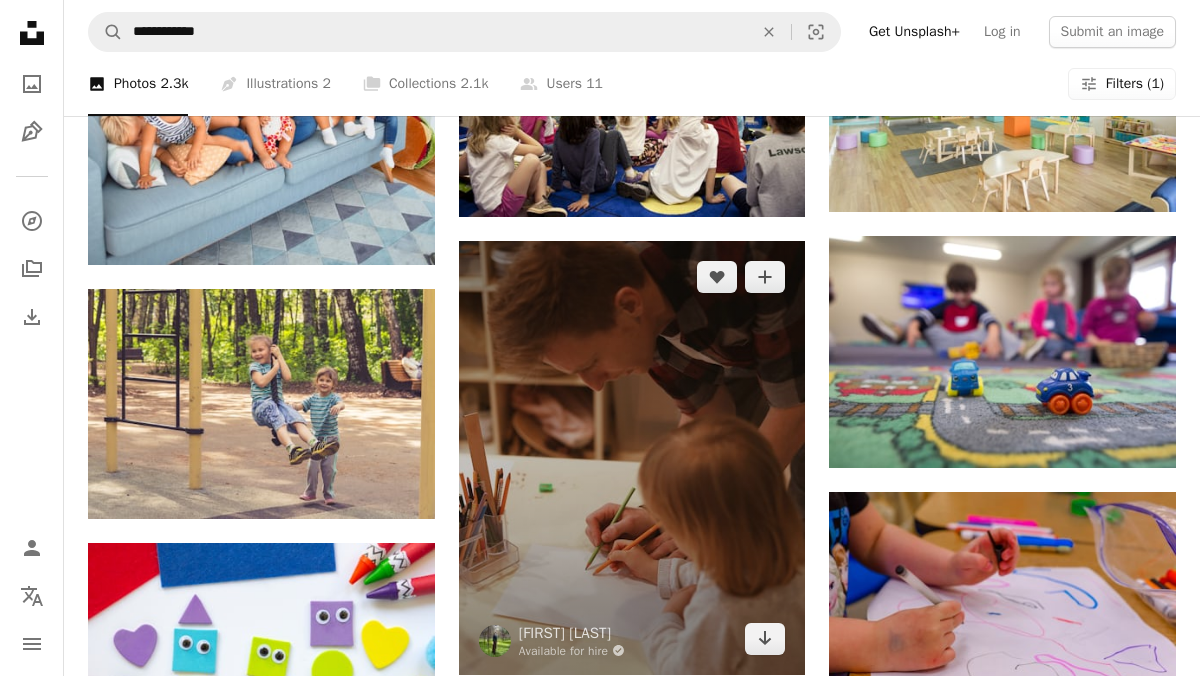 click at bounding box center (632, 458) 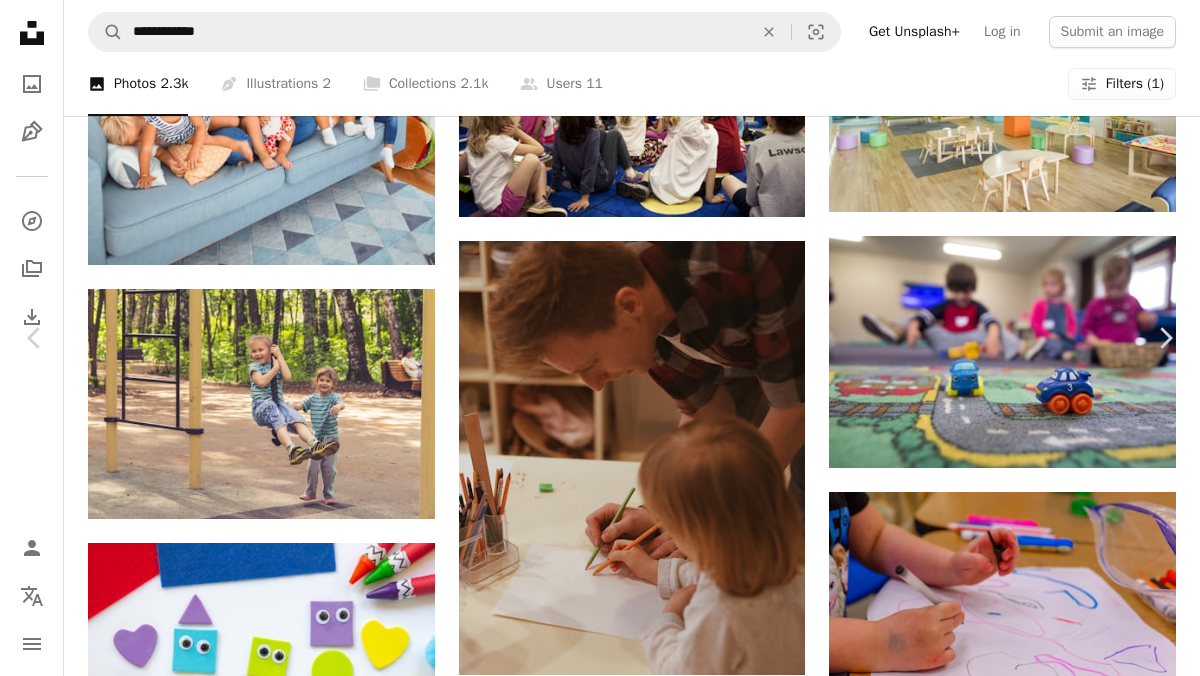 scroll, scrollTop: 3603, scrollLeft: 0, axis: vertical 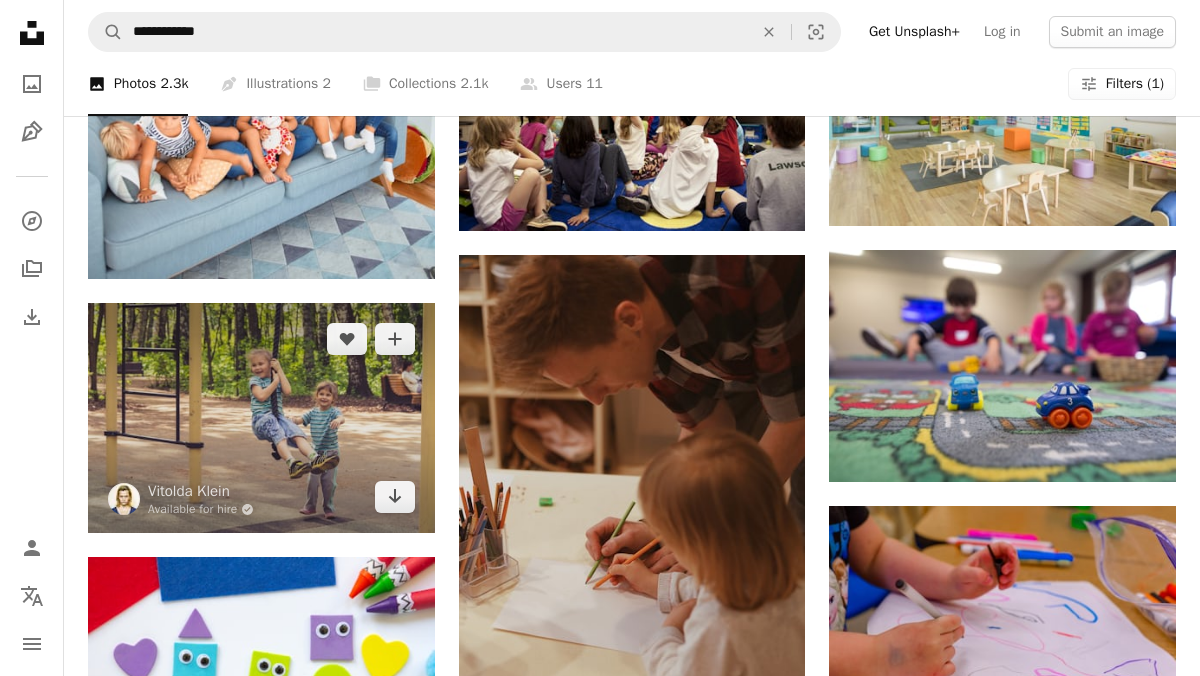 click at bounding box center (261, 418) 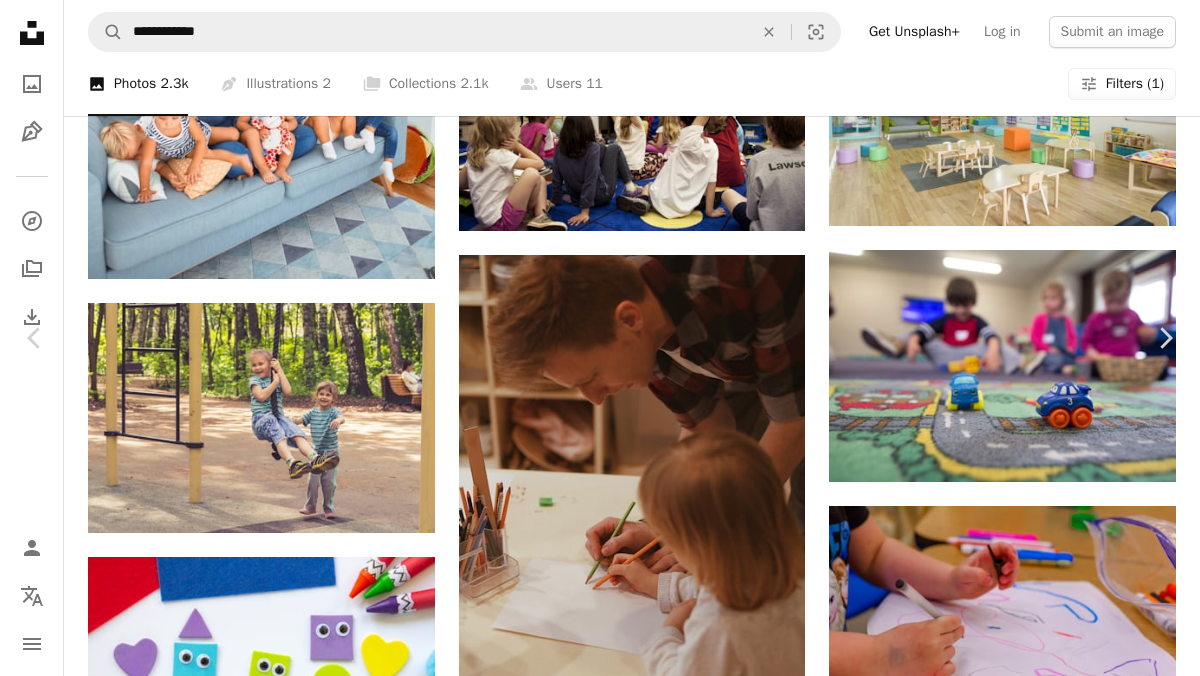 scroll, scrollTop: 17151, scrollLeft: 0, axis: vertical 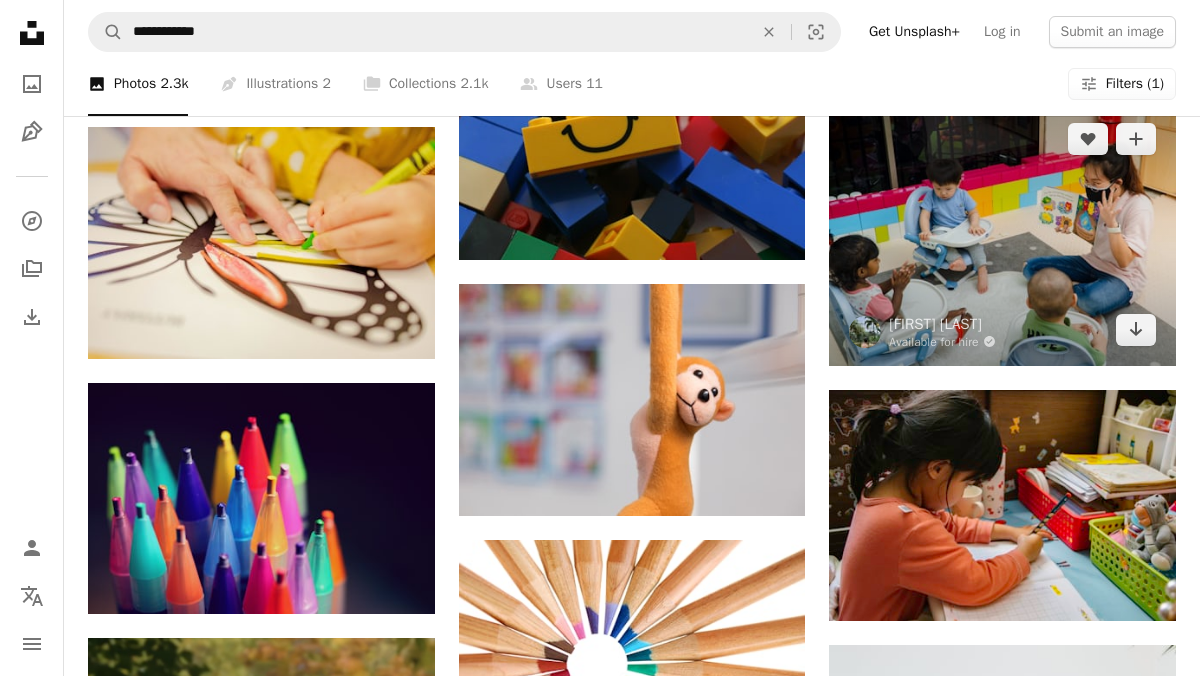 click at bounding box center [1002, 234] 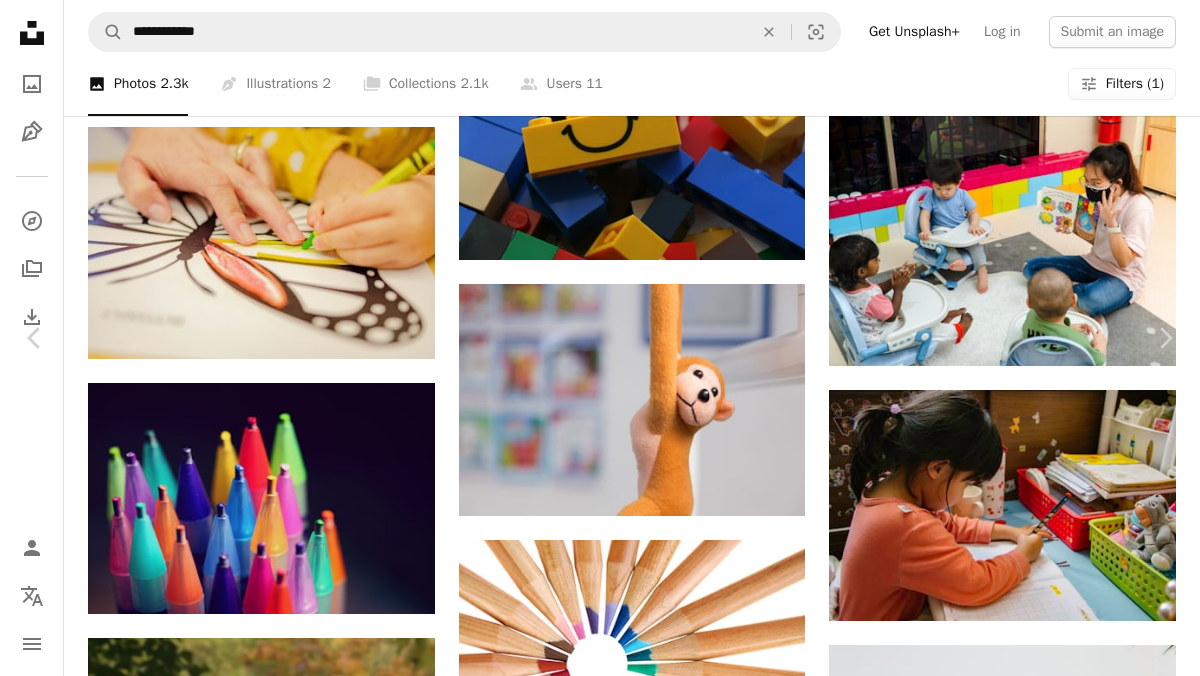 scroll, scrollTop: 2359, scrollLeft: 0, axis: vertical 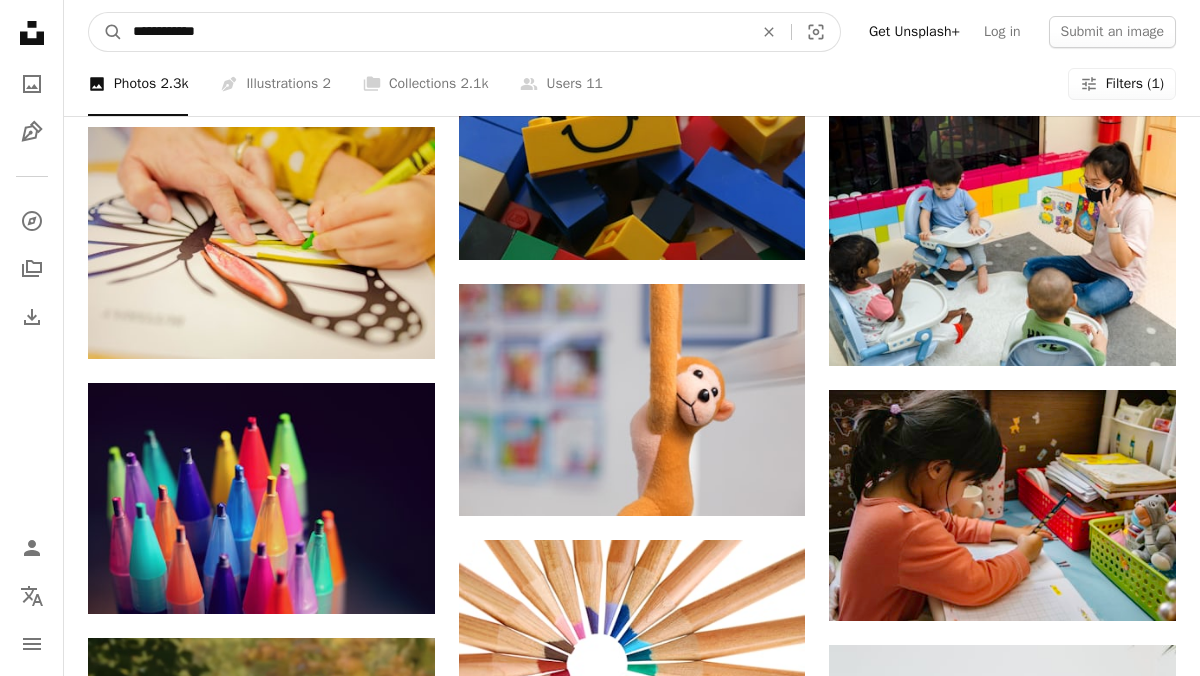 drag, startPoint x: 227, startPoint y: 39, endPoint x: 62, endPoint y: 16, distance: 166.59532 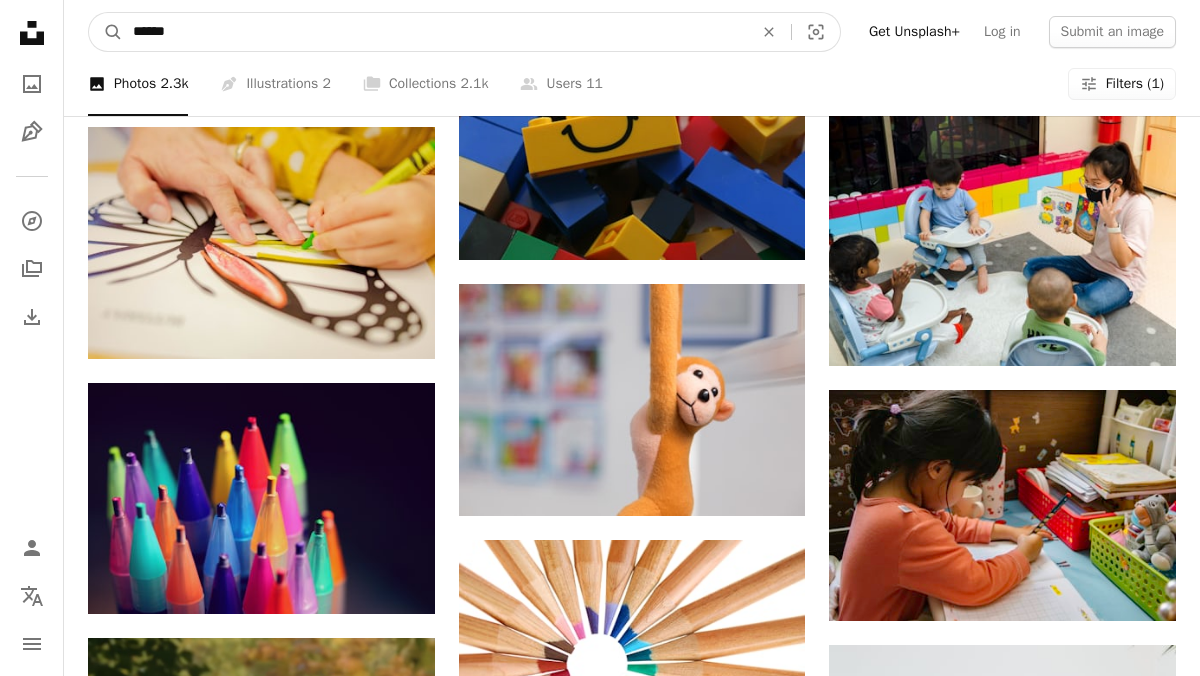 type on "*******" 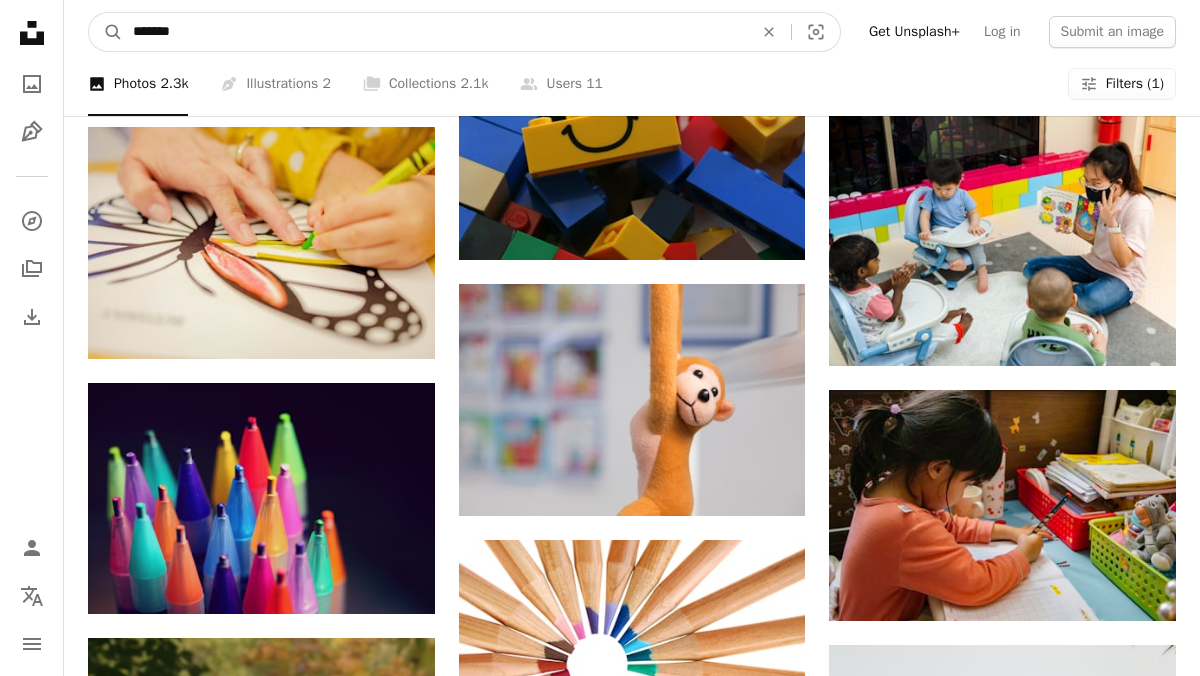 click on "A magnifying glass" at bounding box center (106, 32) 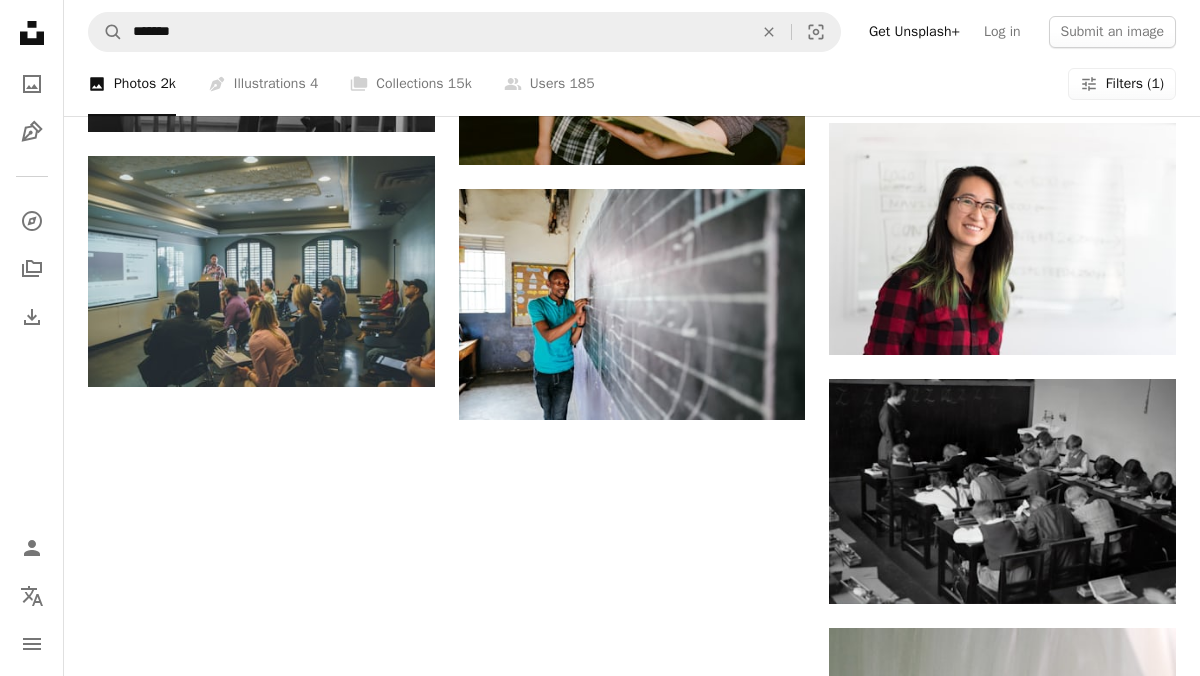 scroll, scrollTop: 1704, scrollLeft: 0, axis: vertical 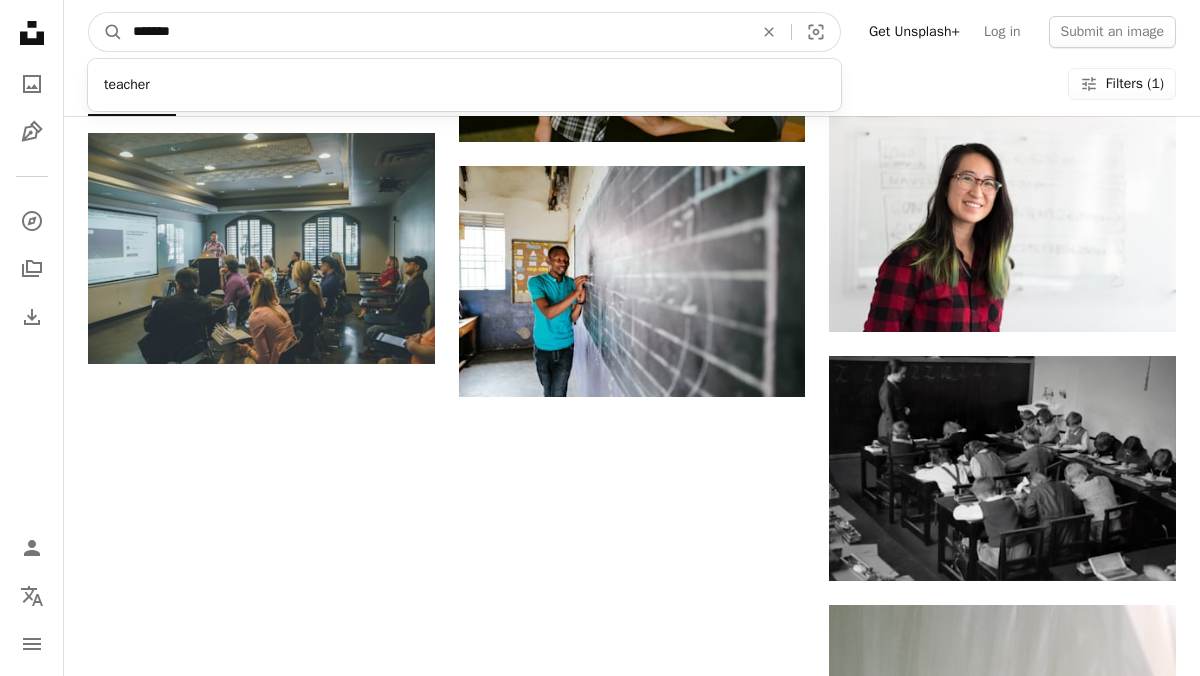 drag, startPoint x: 203, startPoint y: 32, endPoint x: 49, endPoint y: 26, distance: 154.11684 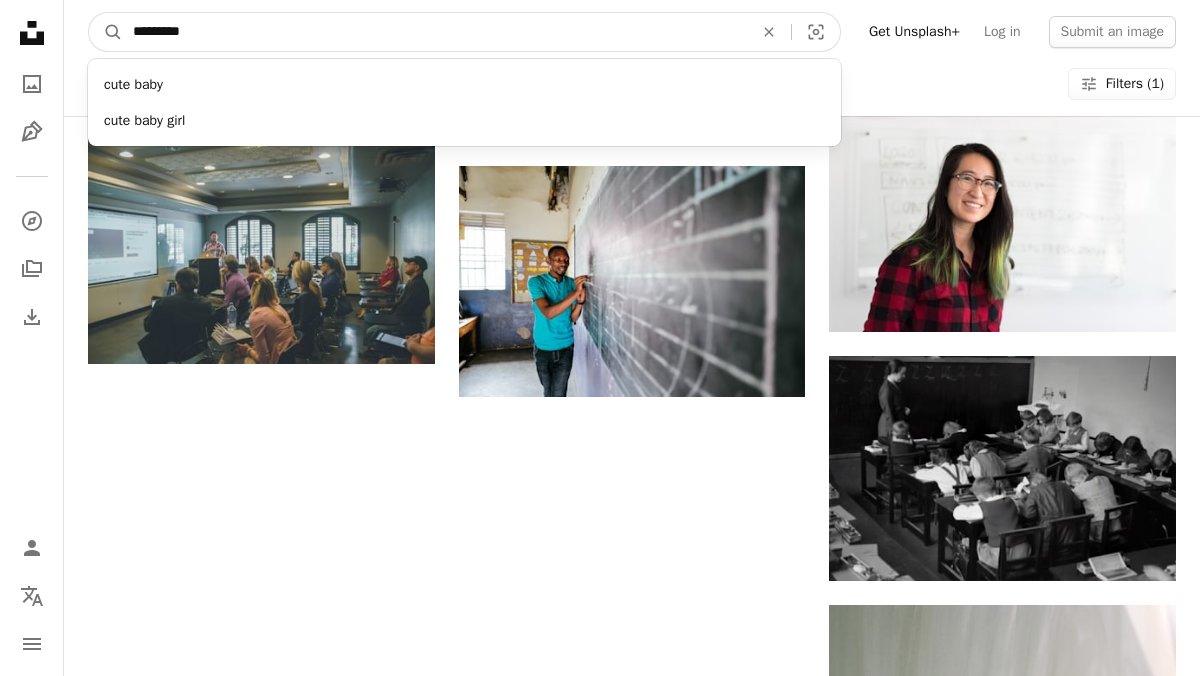 type on "**********" 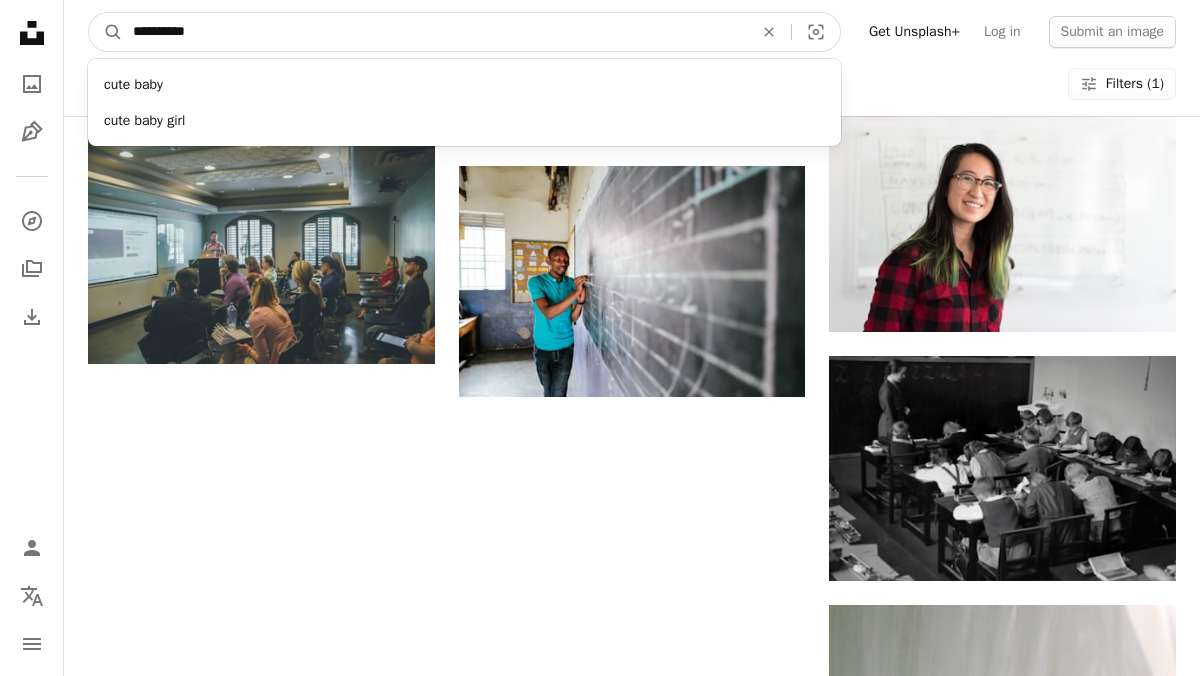 click on "A magnifying glass" at bounding box center (106, 32) 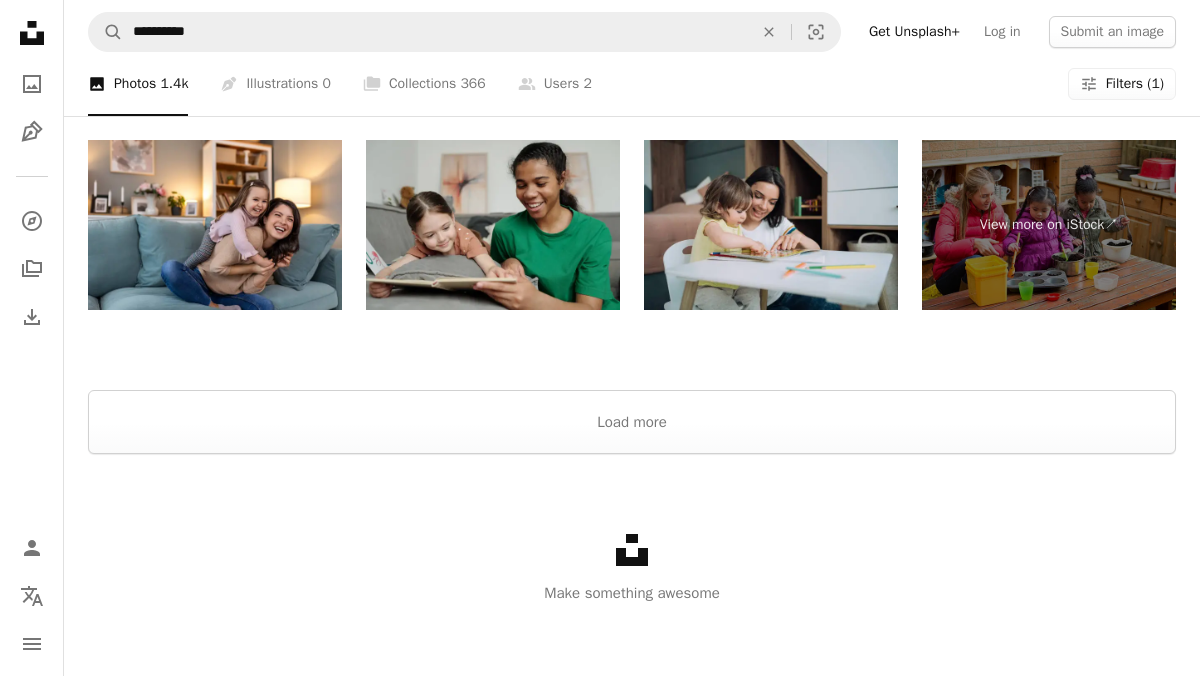 scroll, scrollTop: 3248, scrollLeft: 0, axis: vertical 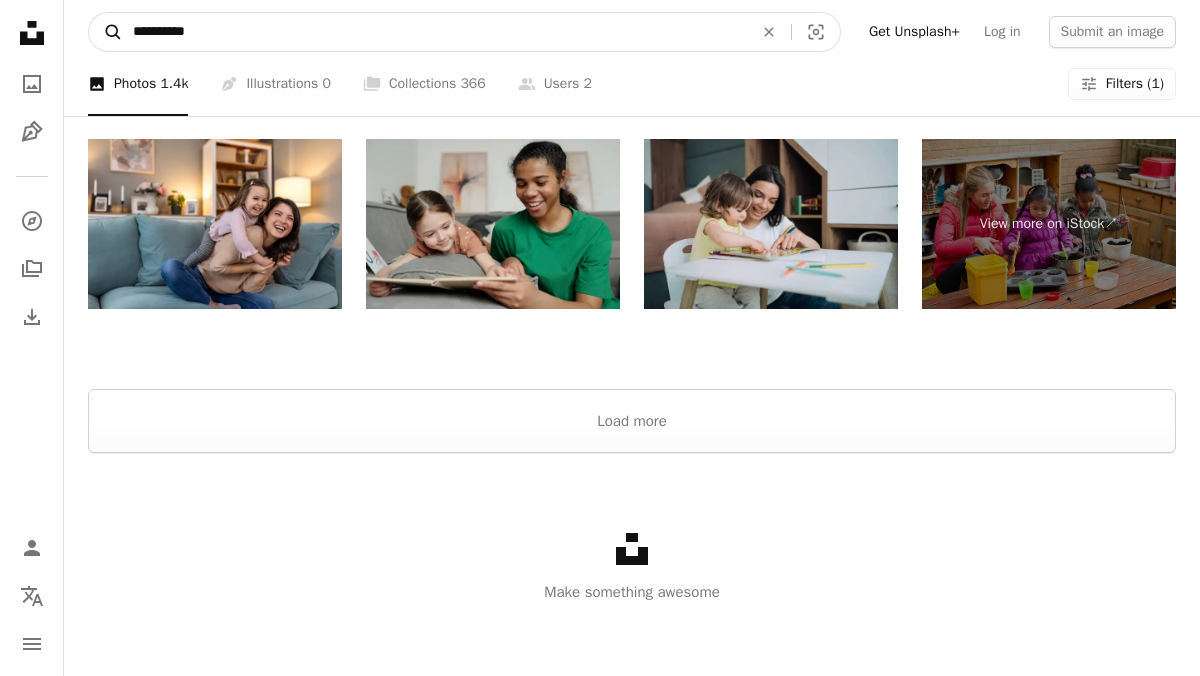 drag, startPoint x: 265, startPoint y: 34, endPoint x: 117, endPoint y: 21, distance: 148.56985 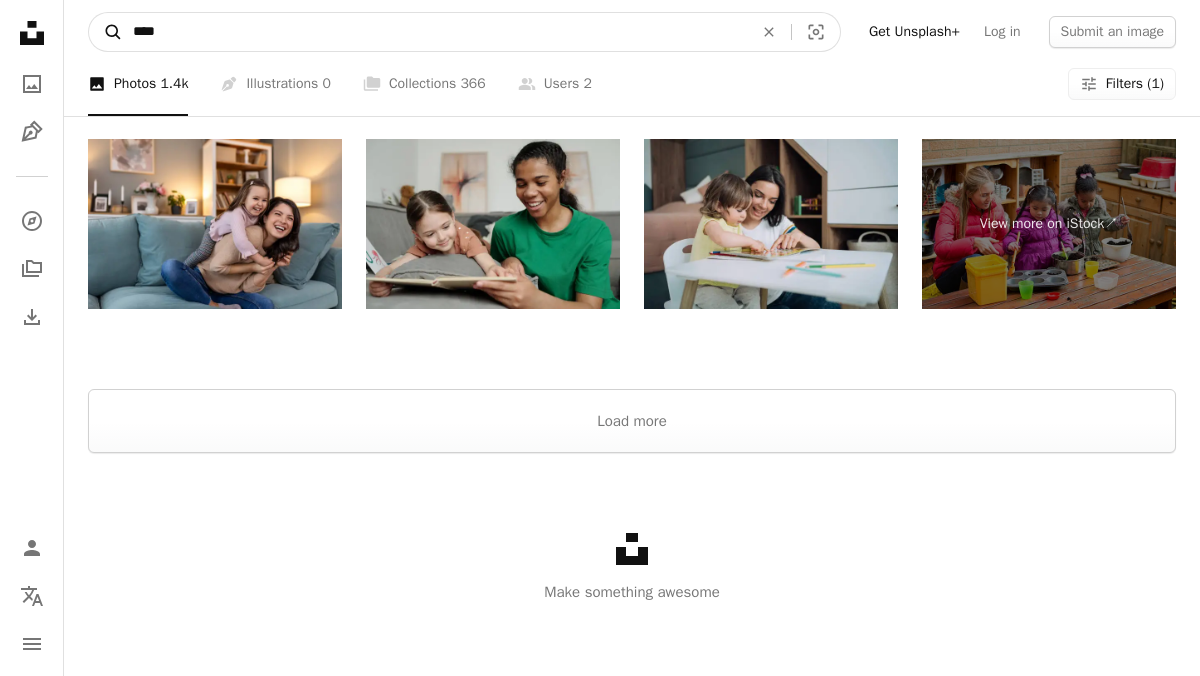 type on "*****" 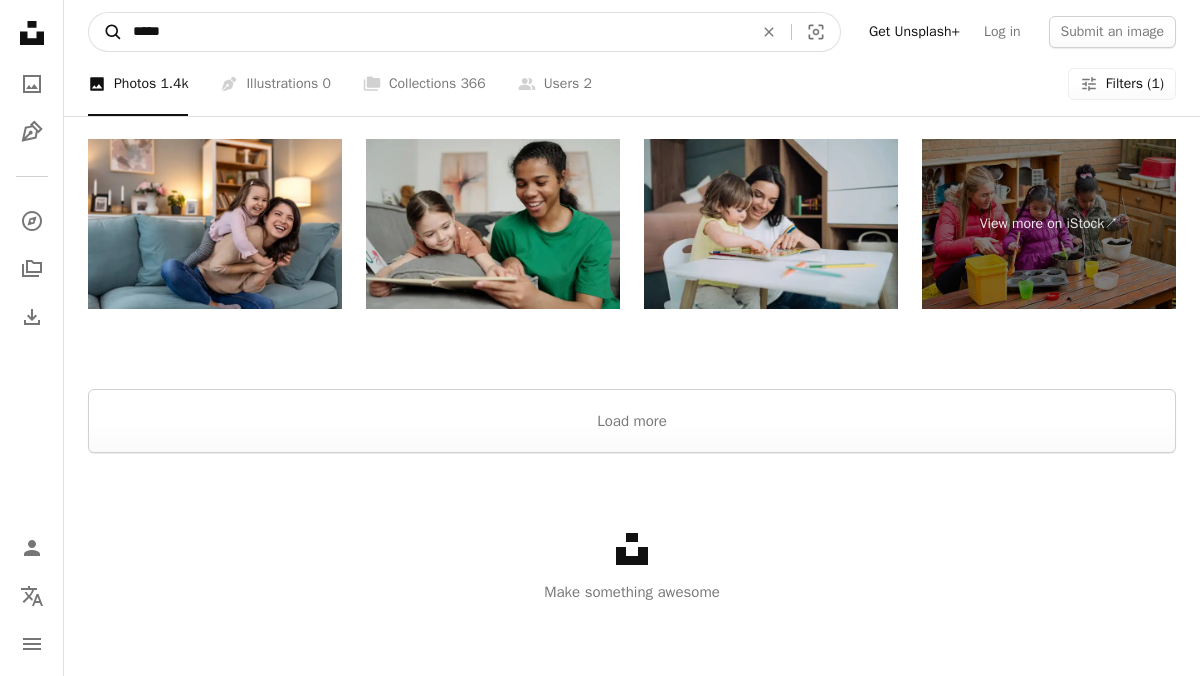 click on "A magnifying glass" at bounding box center (106, 32) 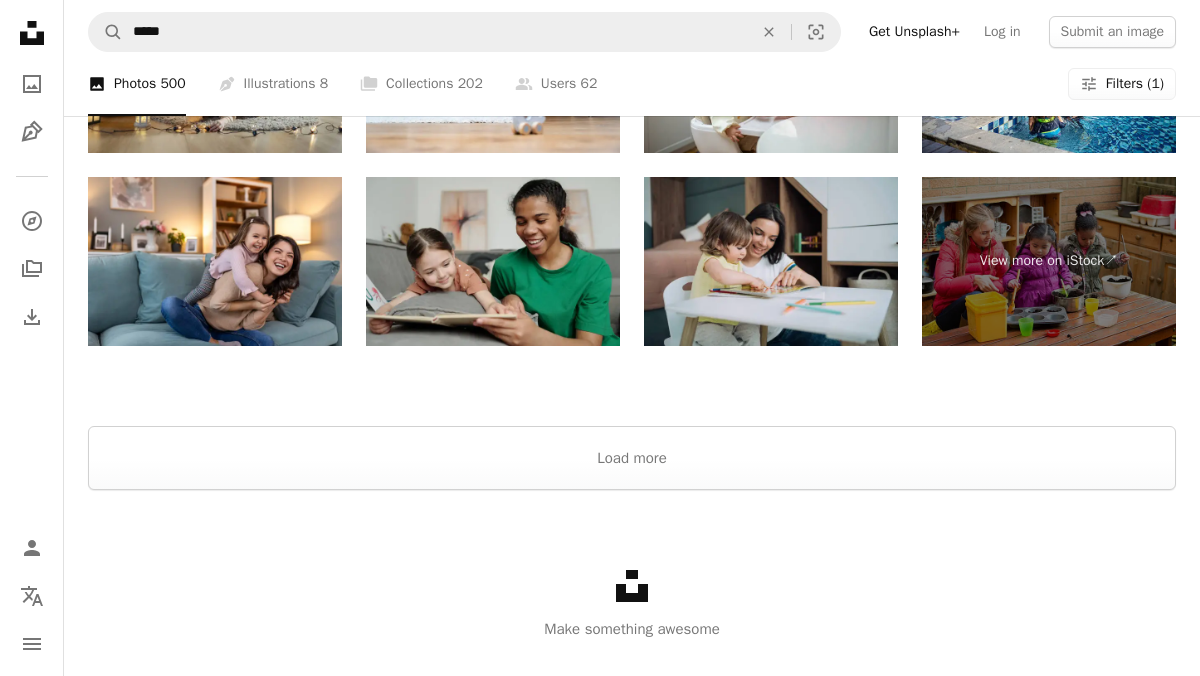 scroll, scrollTop: 3049, scrollLeft: 0, axis: vertical 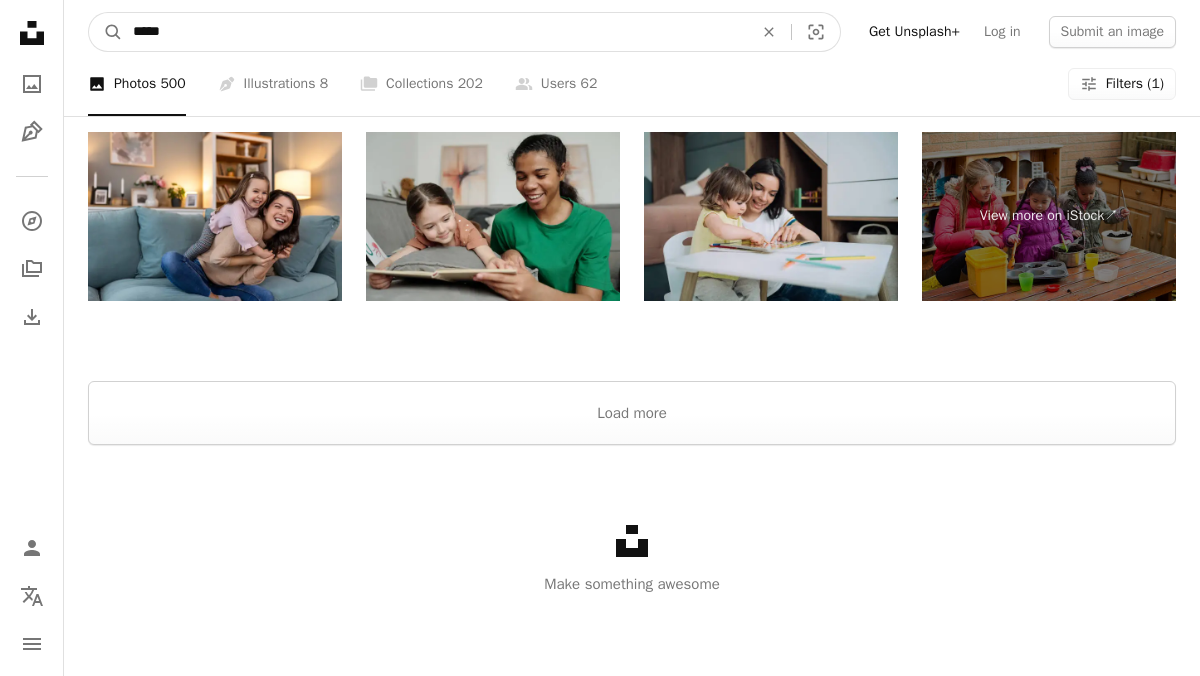 drag, startPoint x: 179, startPoint y: 33, endPoint x: 126, endPoint y: 37, distance: 53.15073 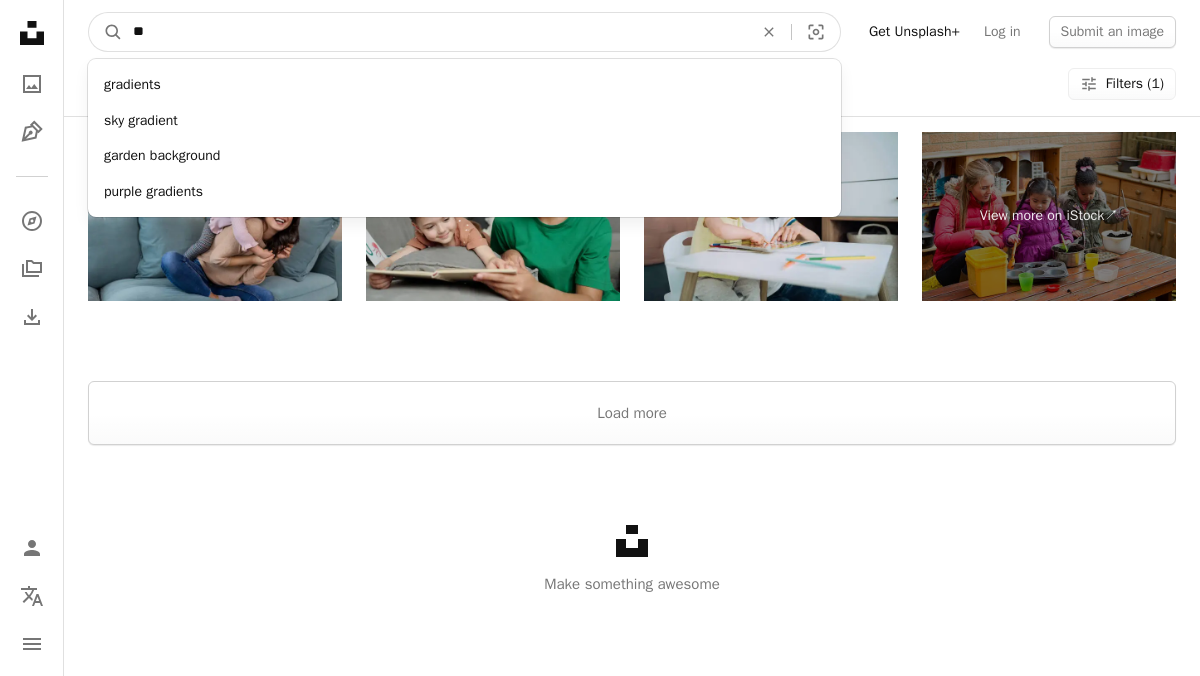 type on "*" 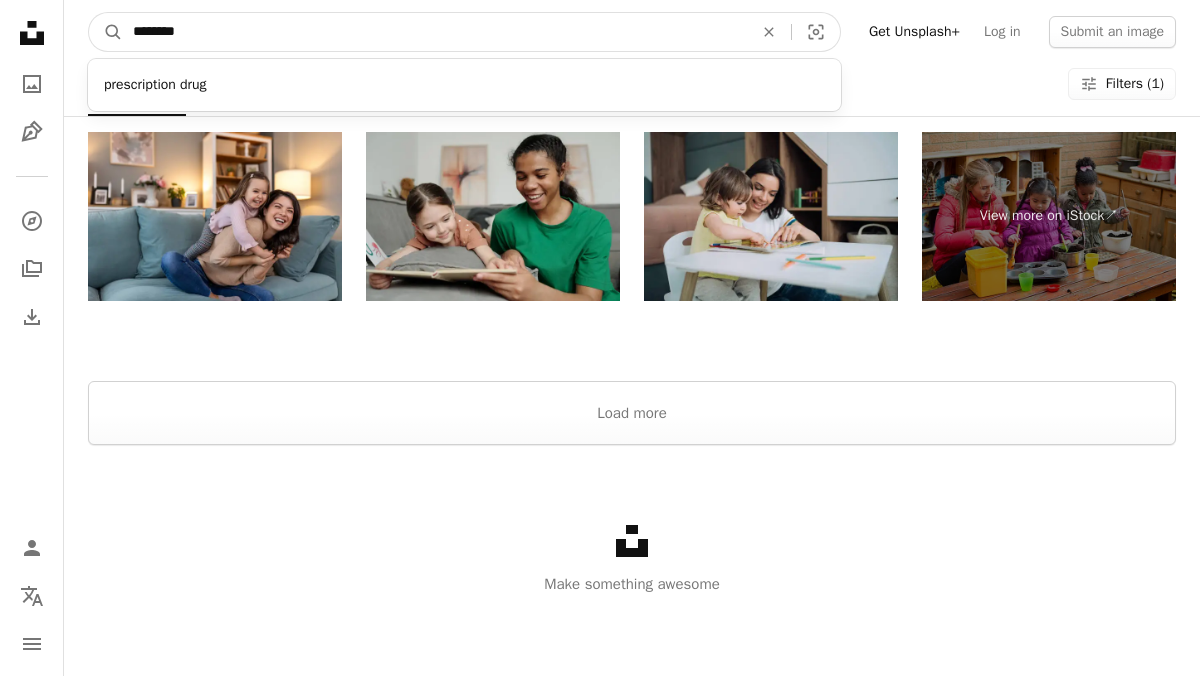 type on "*********" 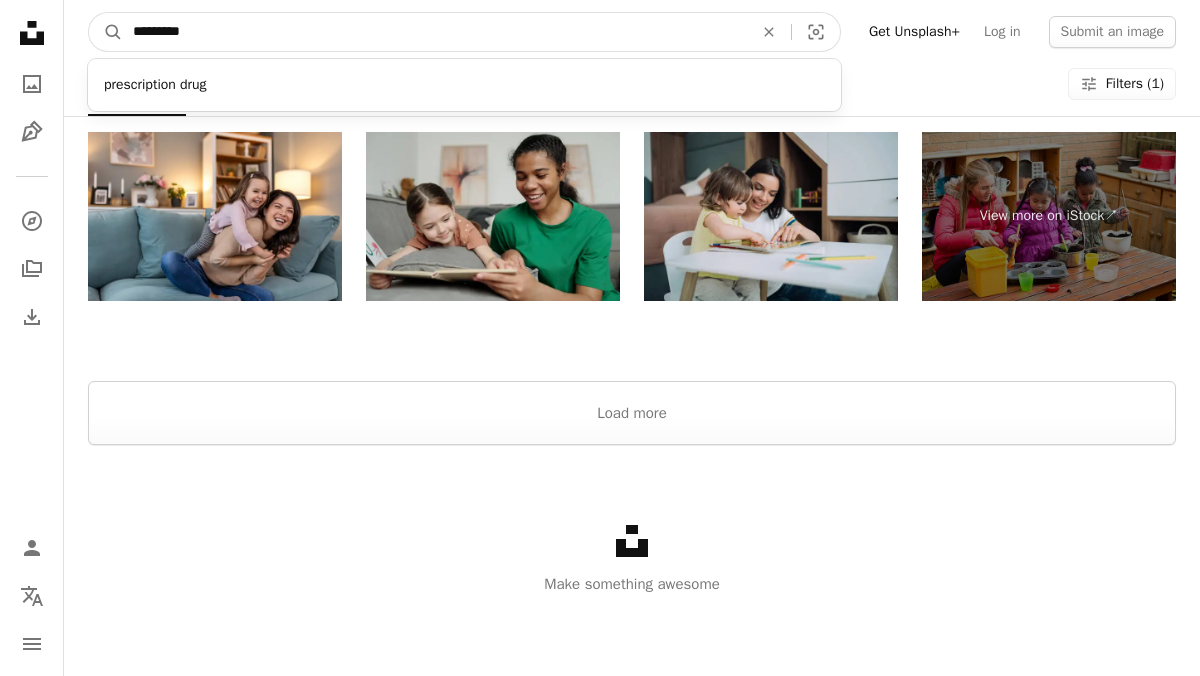 click on "A magnifying glass" at bounding box center (106, 32) 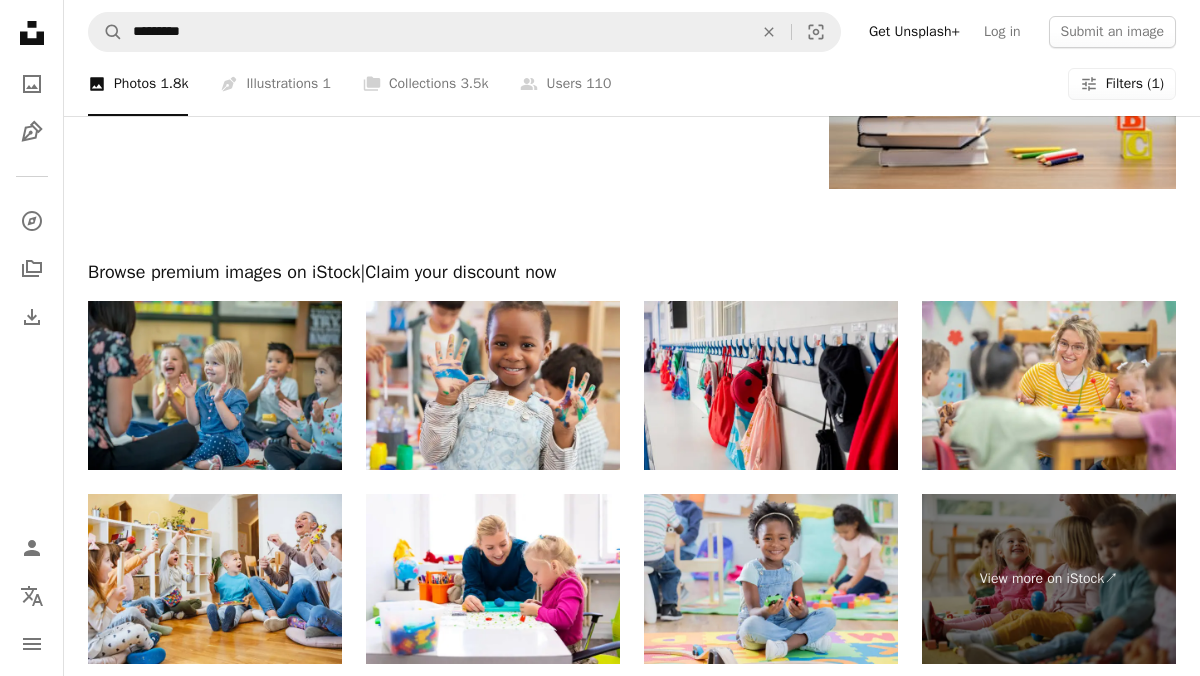 scroll, scrollTop: 2730, scrollLeft: 0, axis: vertical 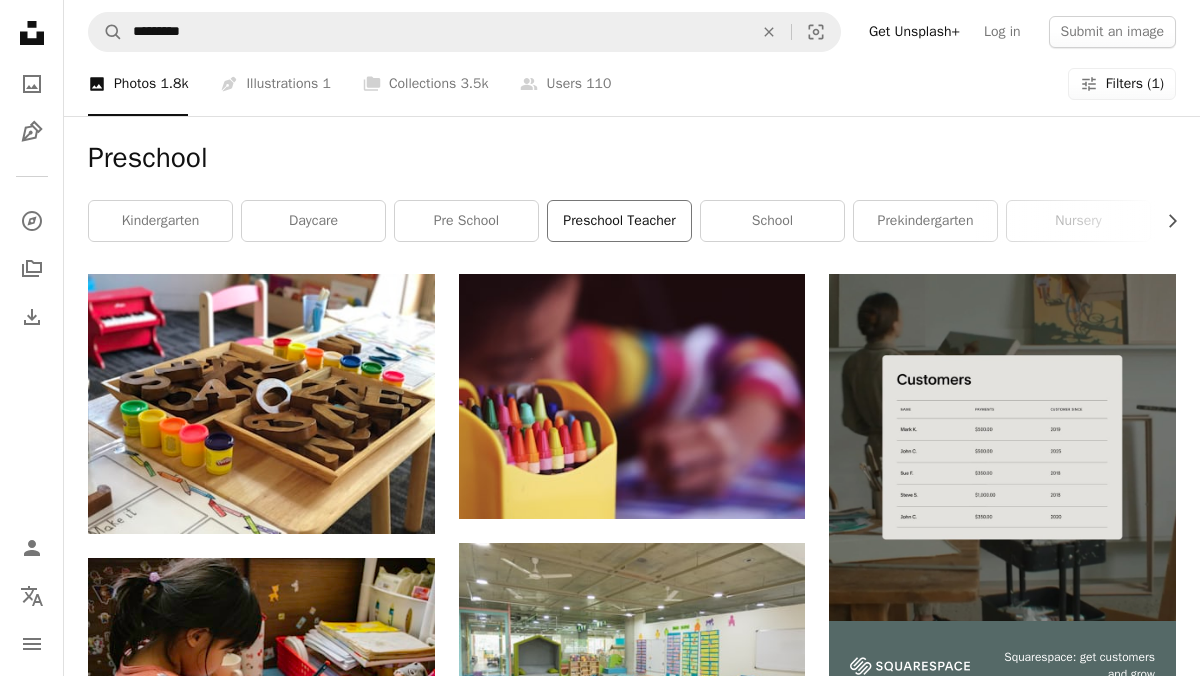 click on "preschool teacher" at bounding box center [619, 221] 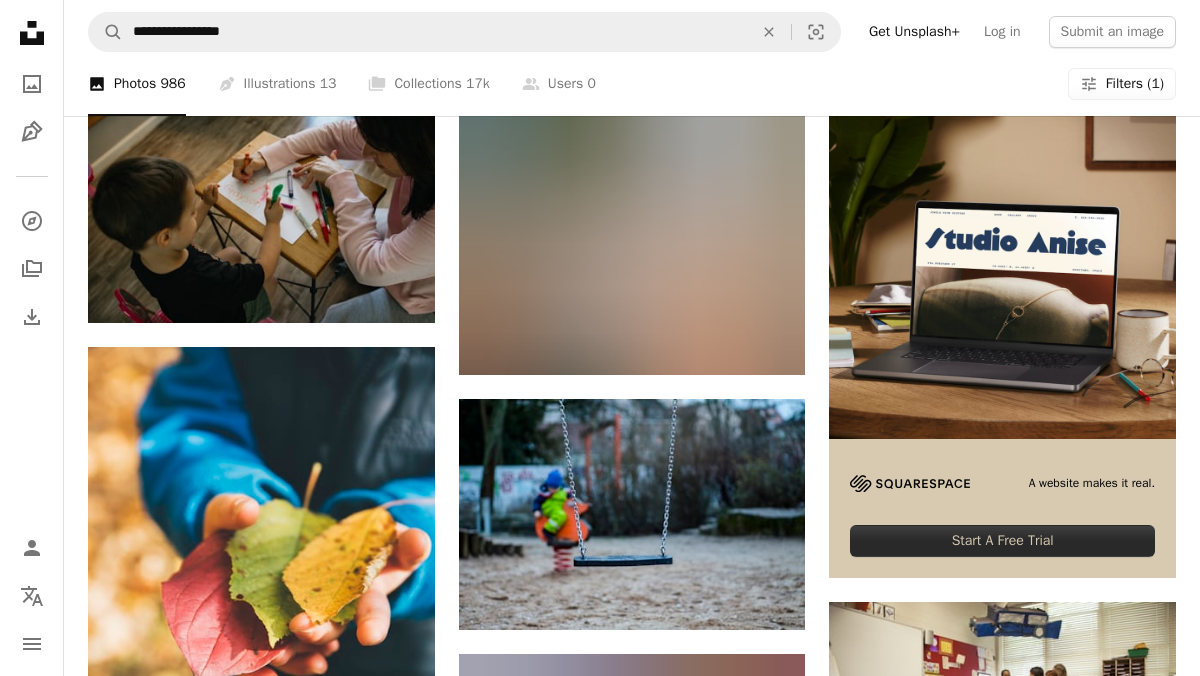 scroll, scrollTop: 0, scrollLeft: 0, axis: both 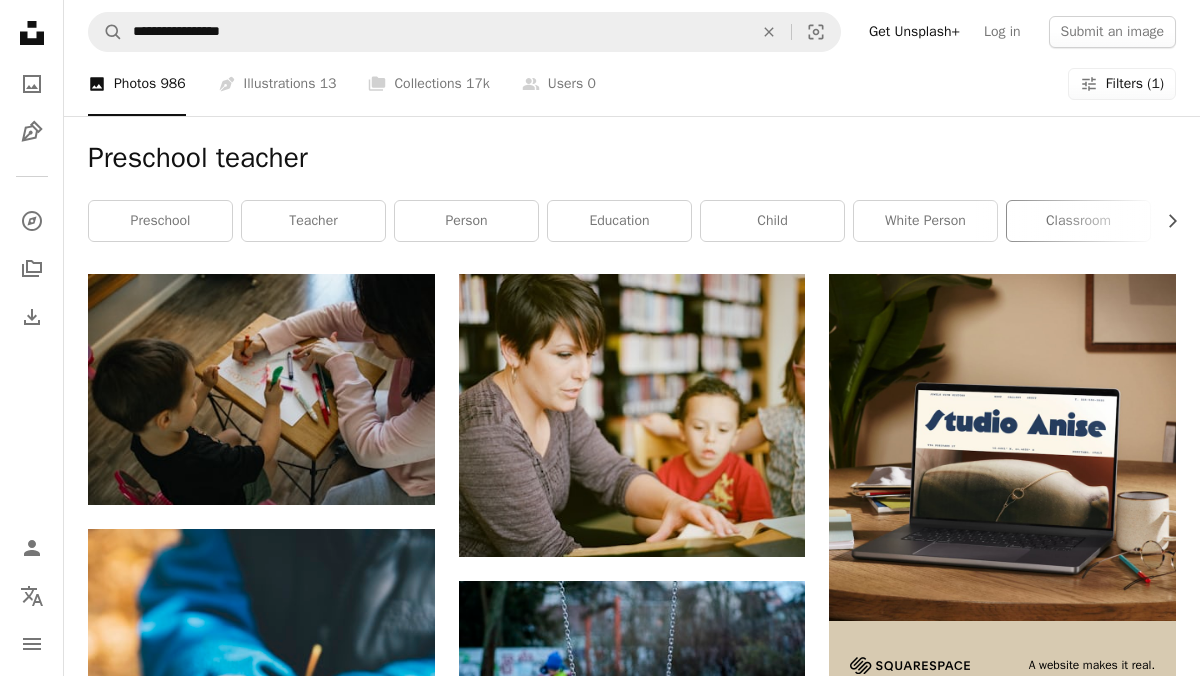 click on "classroom" at bounding box center [1078, 221] 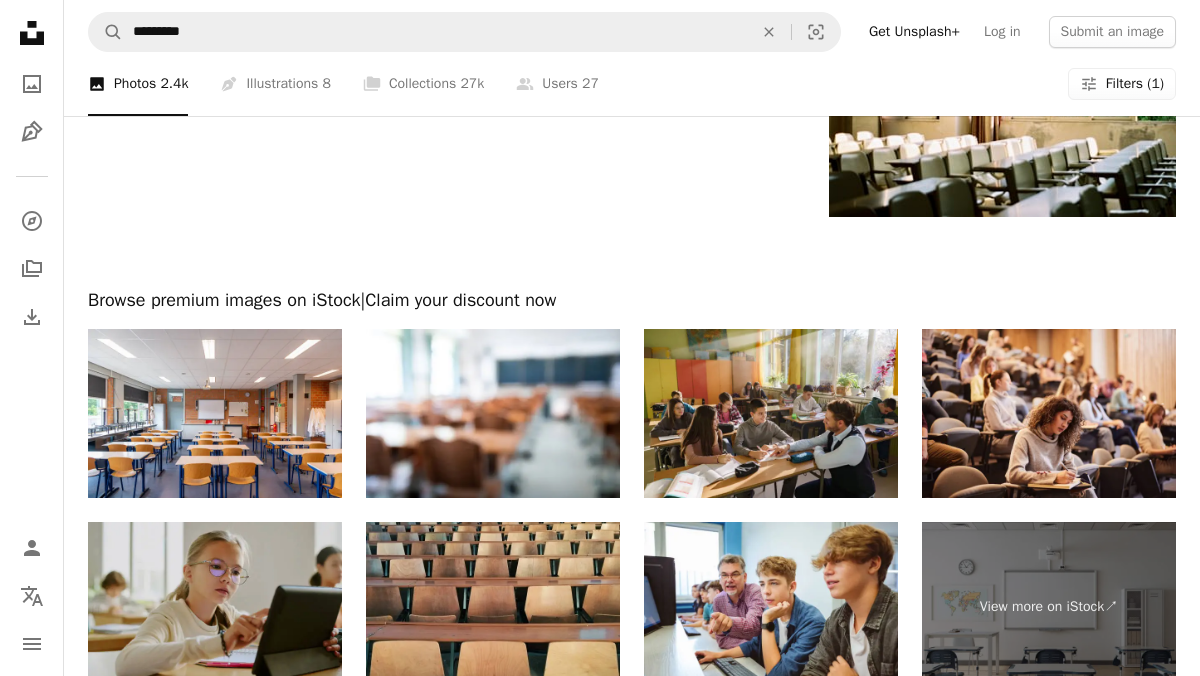 scroll, scrollTop: 2690, scrollLeft: 0, axis: vertical 